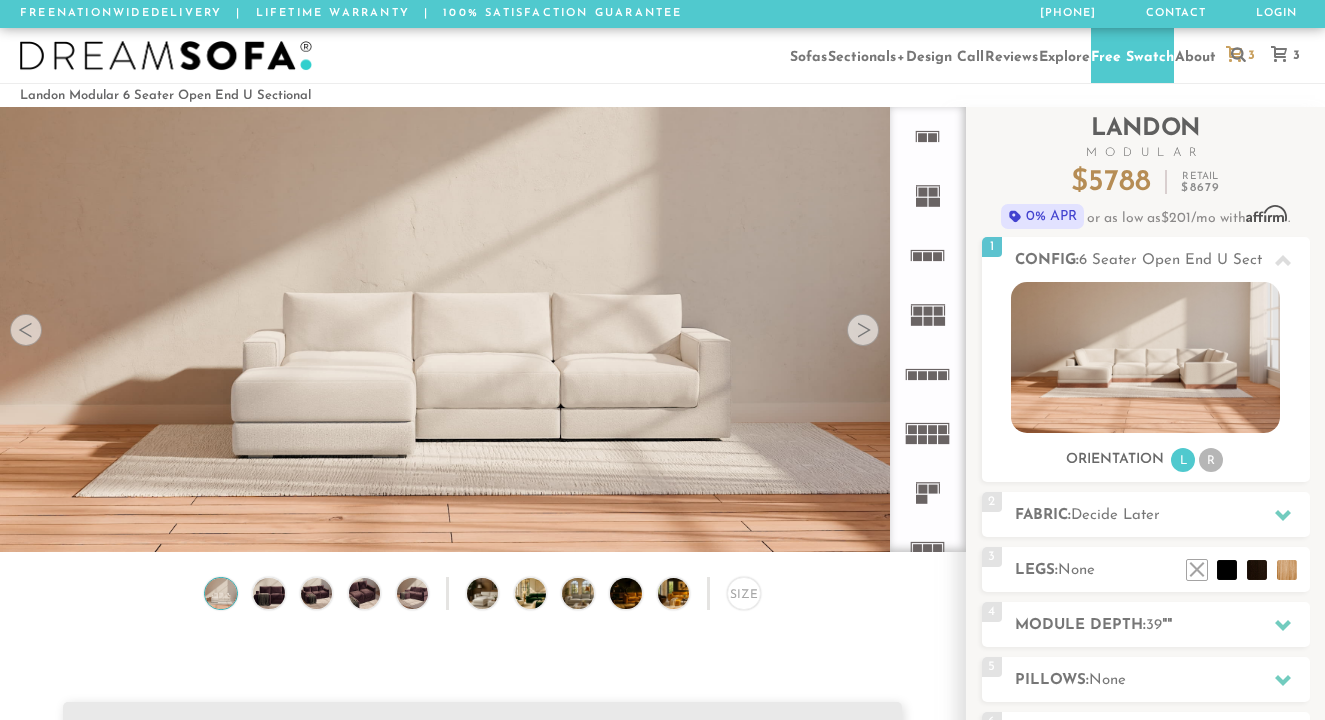 scroll, scrollTop: 0, scrollLeft: 0, axis: both 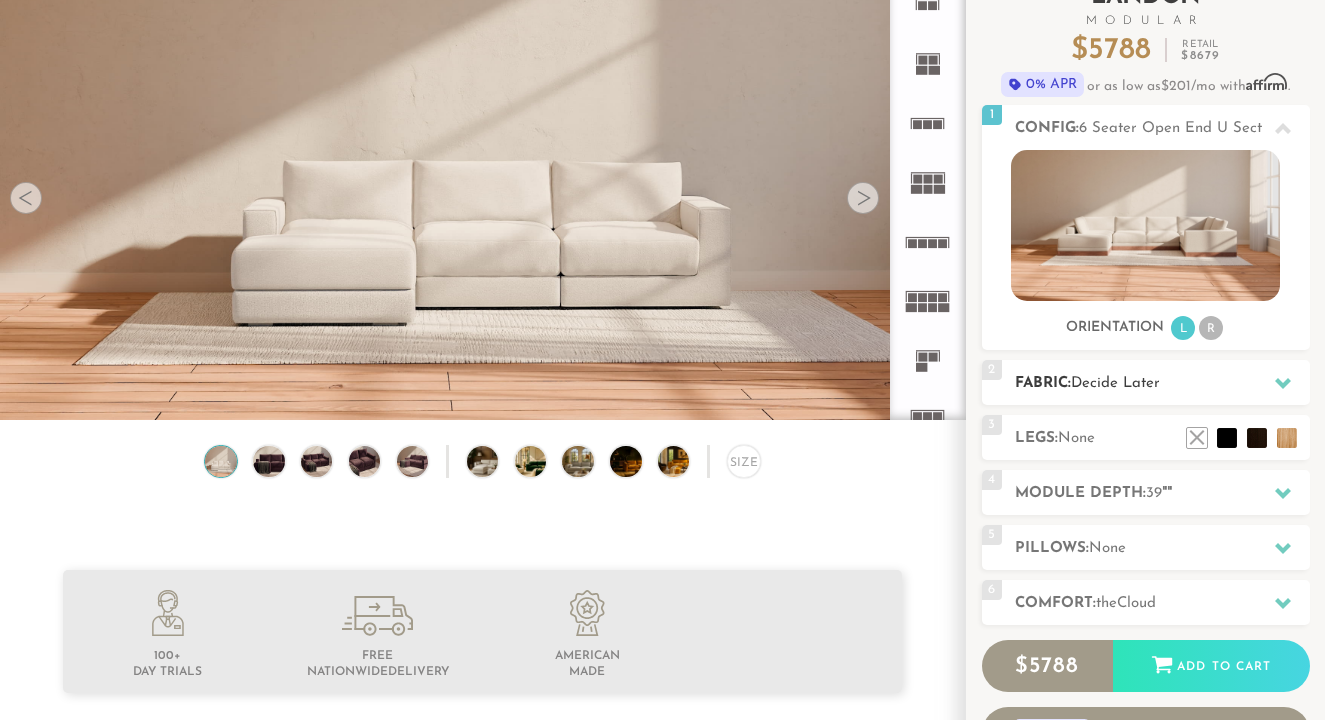 click on "Decide Later" at bounding box center (1115, 383) 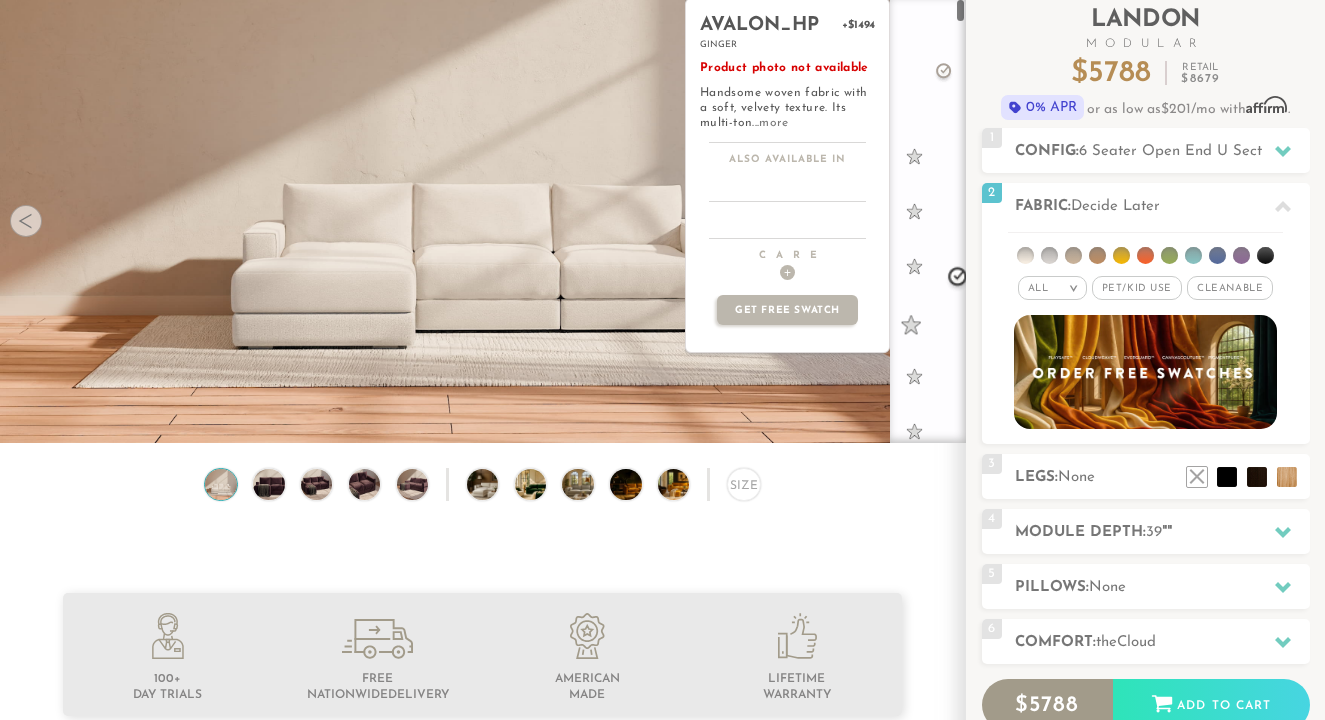 scroll, scrollTop: 97, scrollLeft: 0, axis: vertical 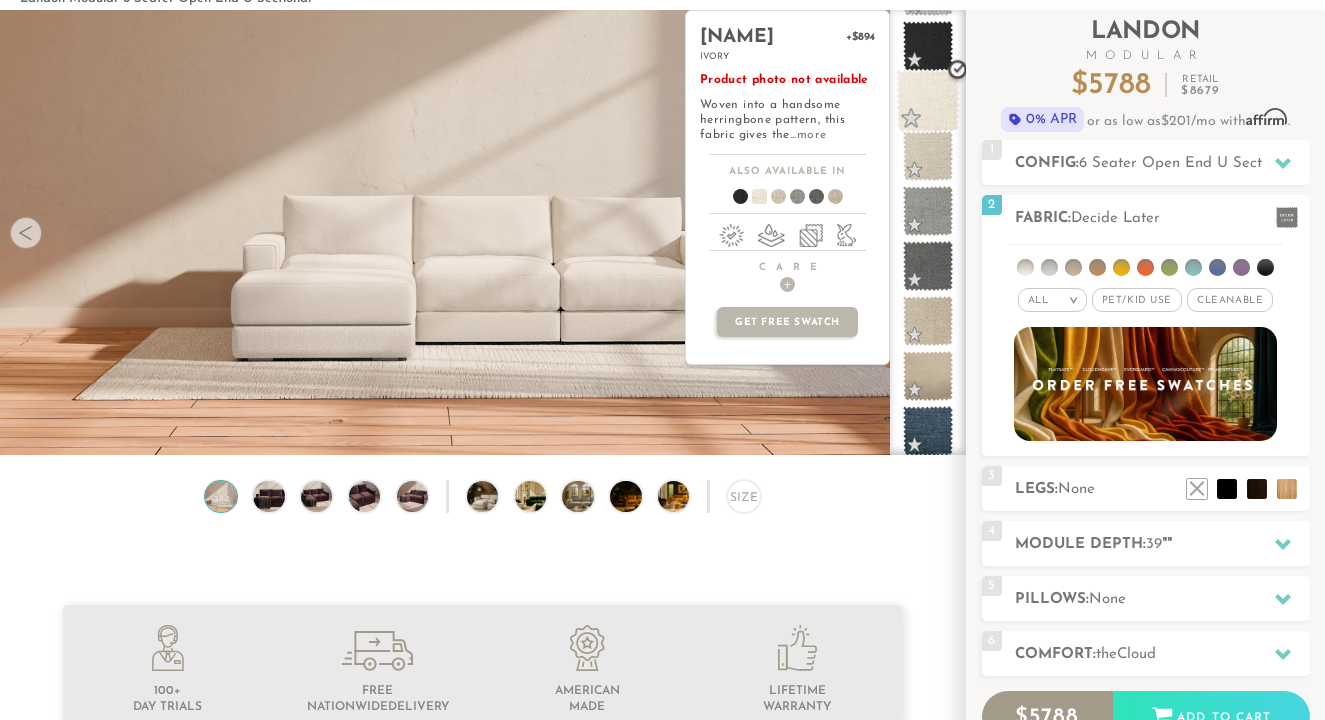 click at bounding box center [928, 101] 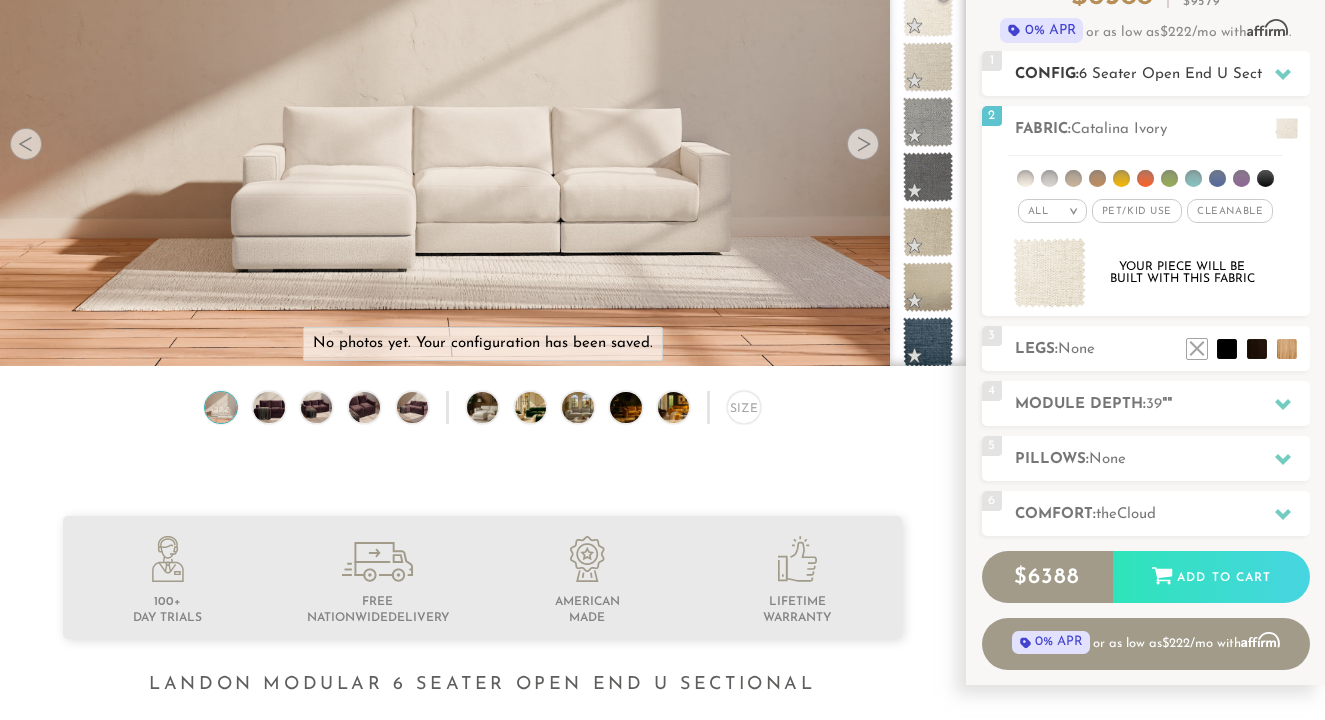 scroll, scrollTop: 190, scrollLeft: 0, axis: vertical 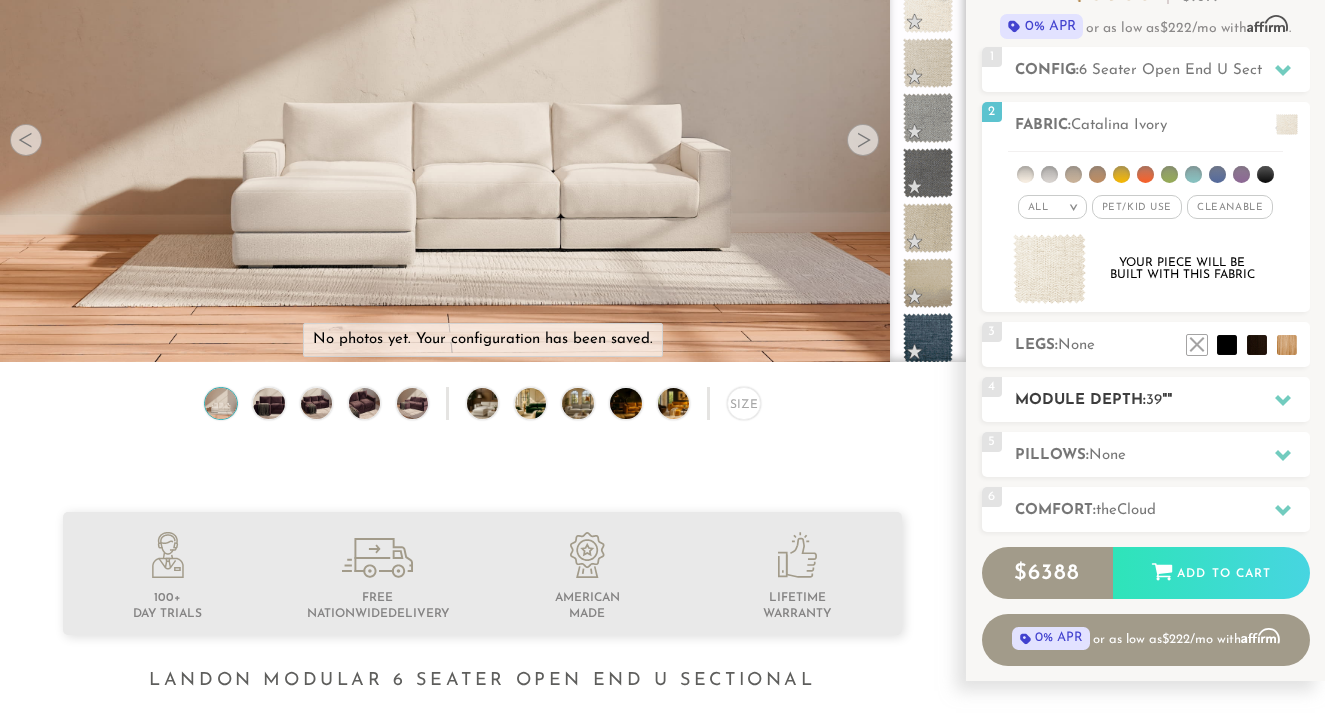 click on "Module Depth:  39 "" at bounding box center [1162, 400] 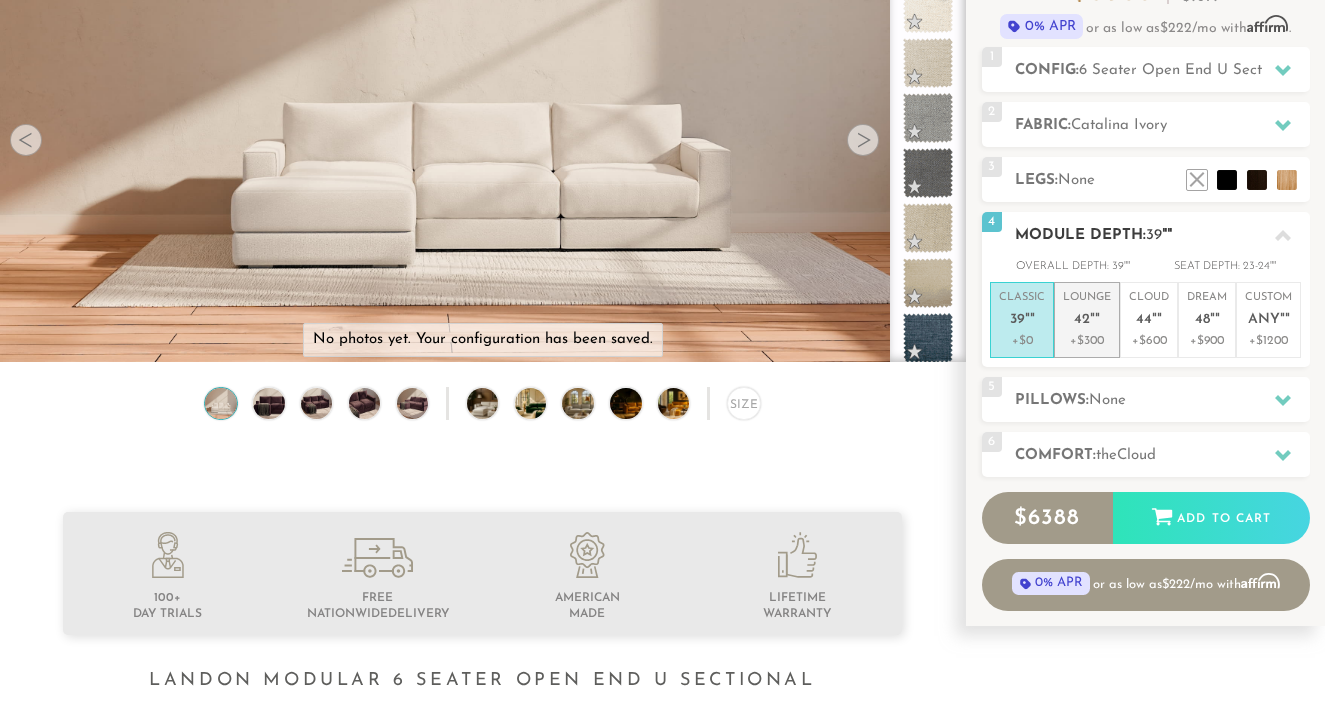 click on "+$300" at bounding box center (1022, 342) 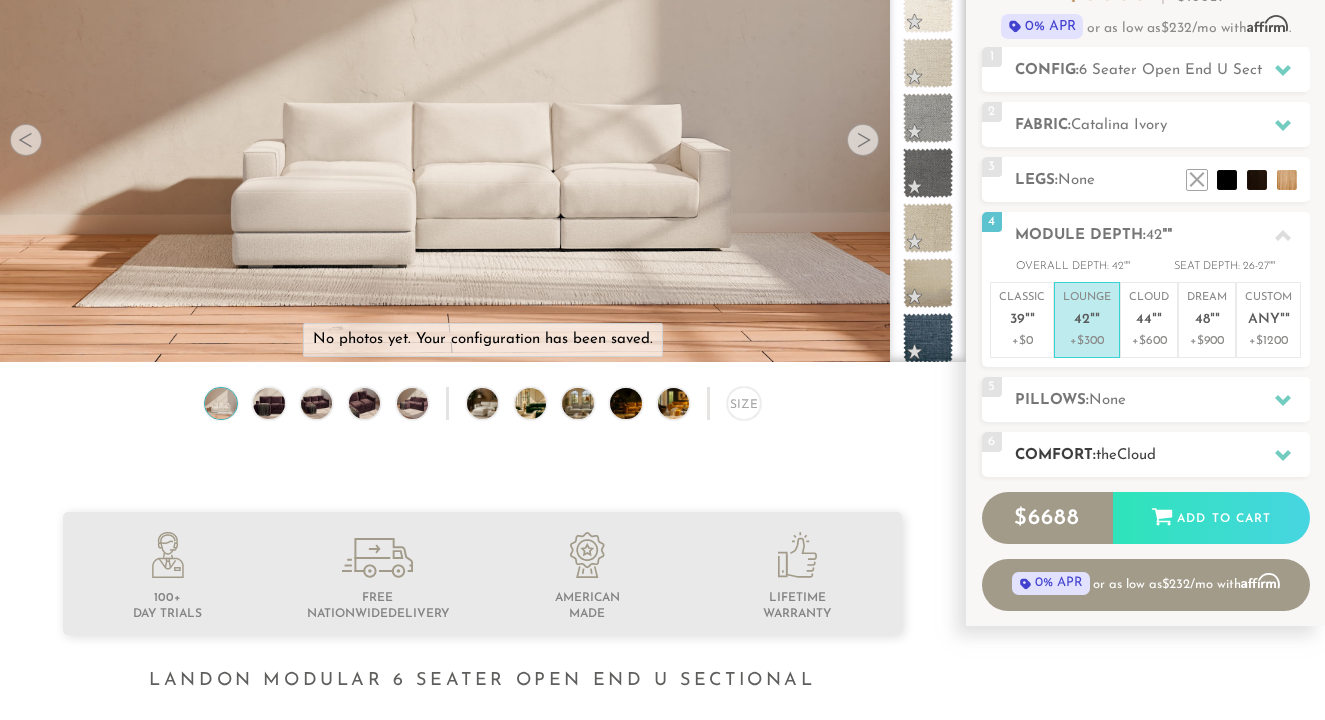 click on "Comfort:  the  Cloud" at bounding box center [1162, 455] 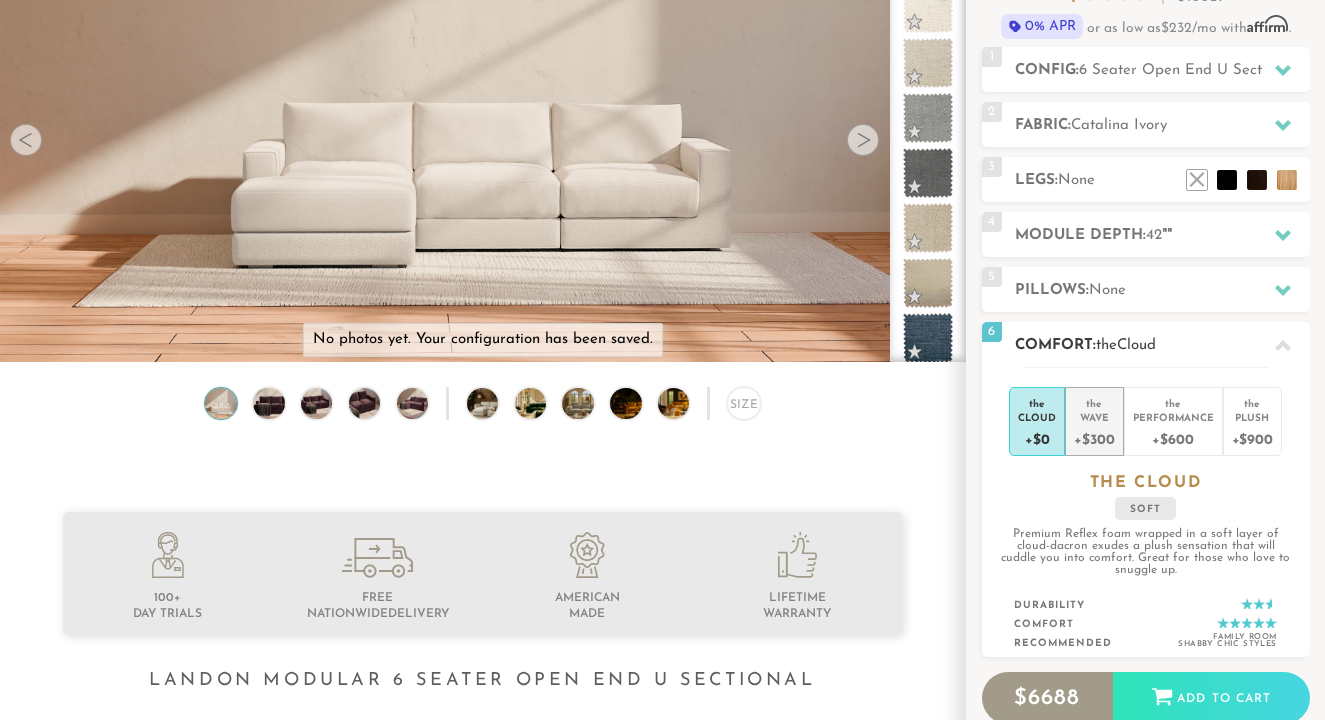click on "+$300" at bounding box center (1037, 438) 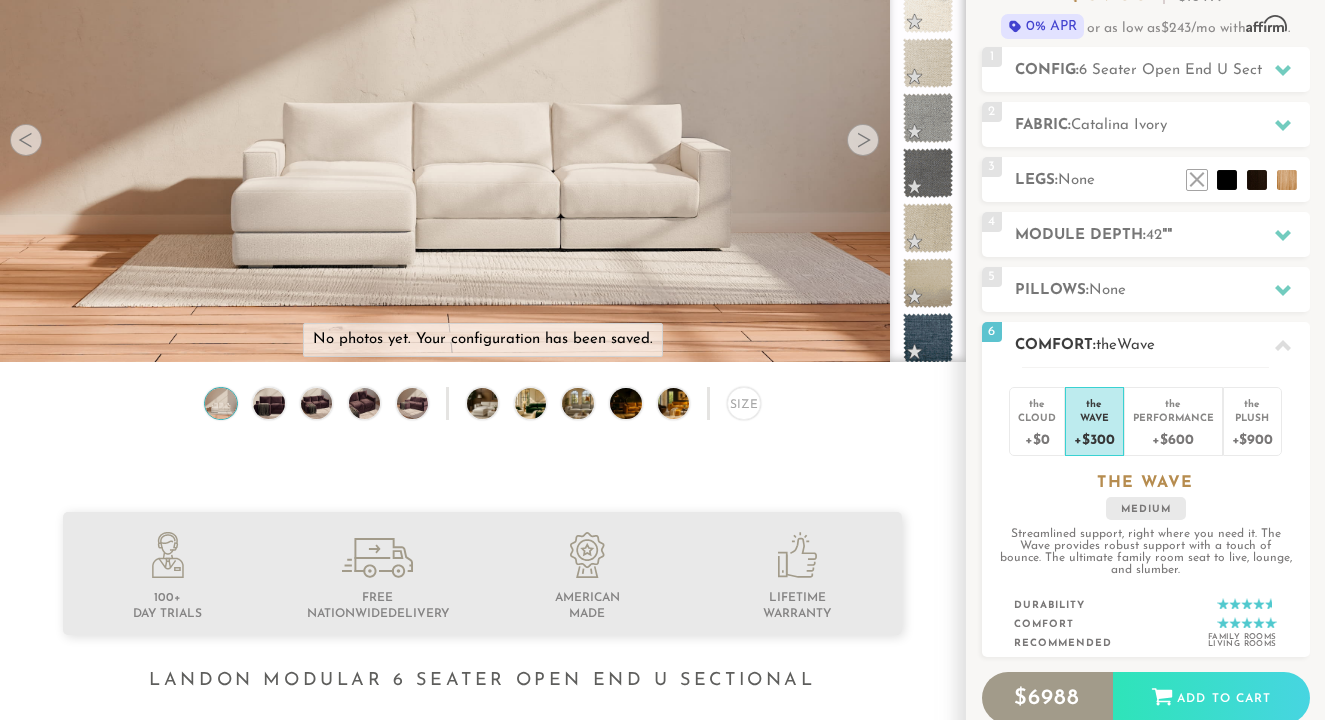 scroll, scrollTop: 348, scrollLeft: 0, axis: vertical 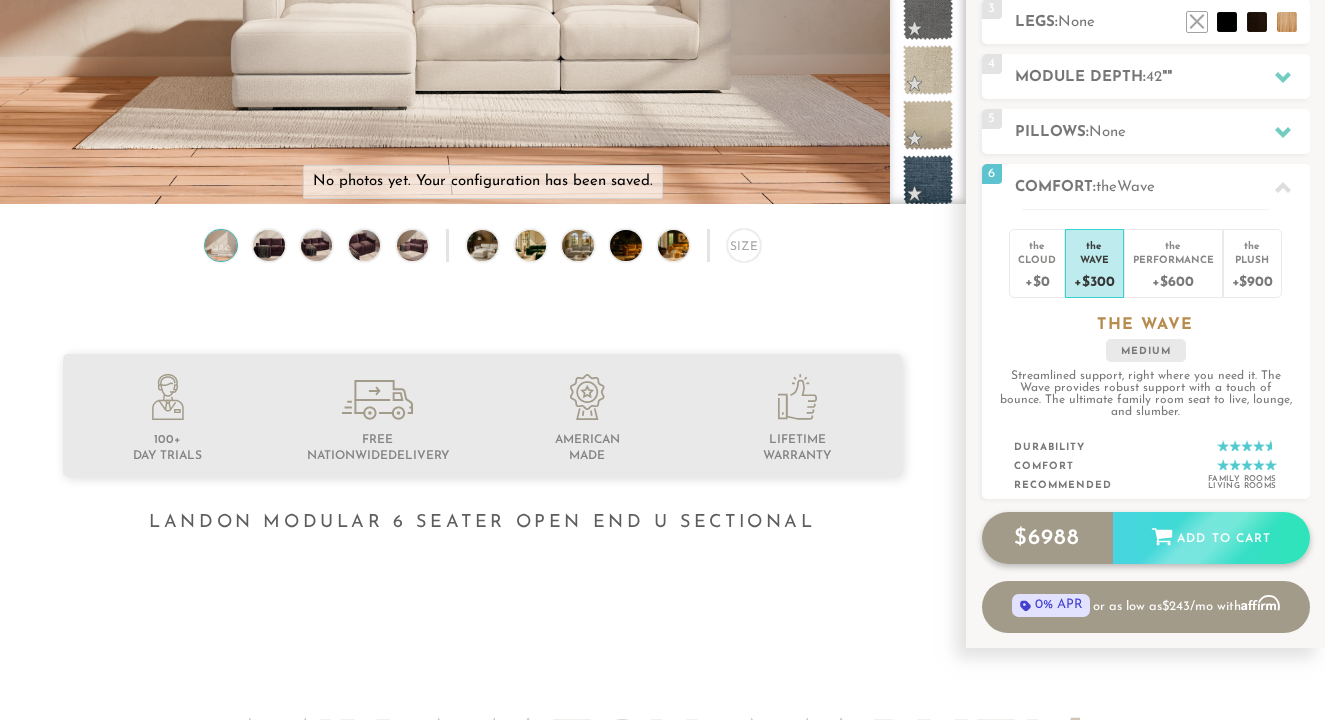 click on "$ 6988
Add to Cart" at bounding box center (1146, 538) 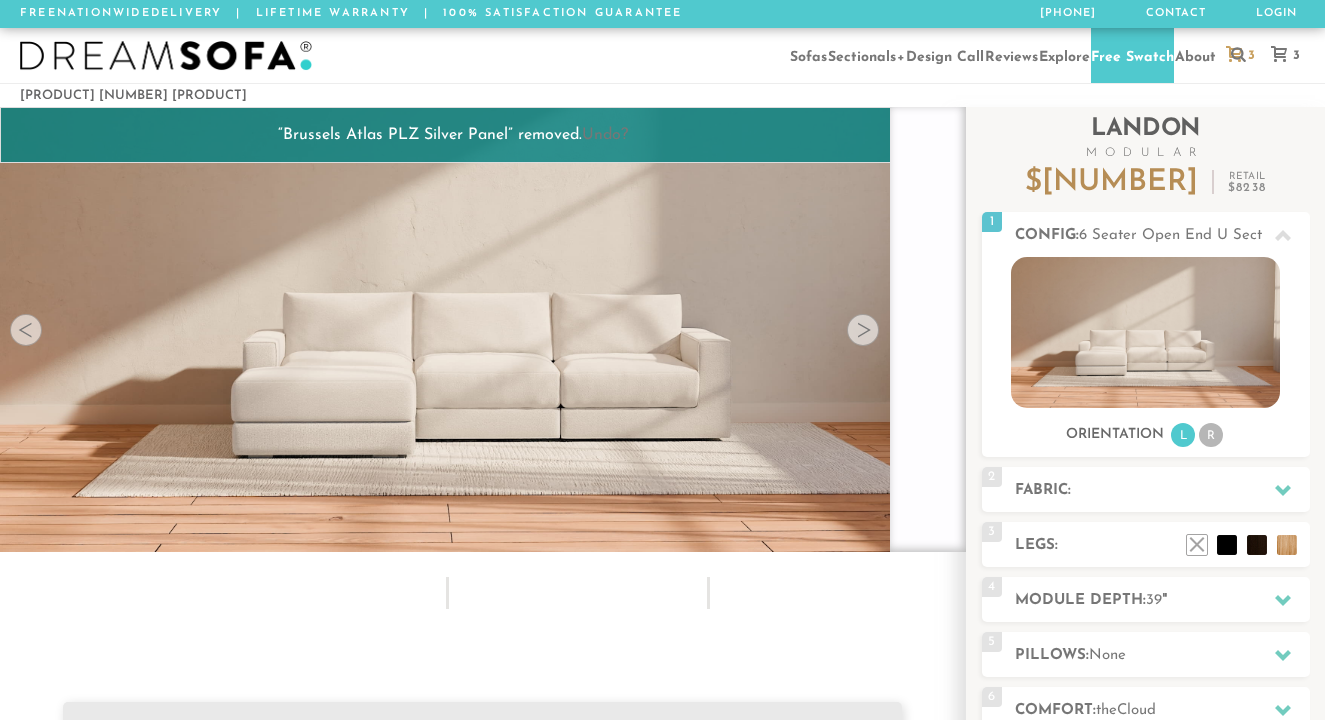click at bounding box center (1234, 54) 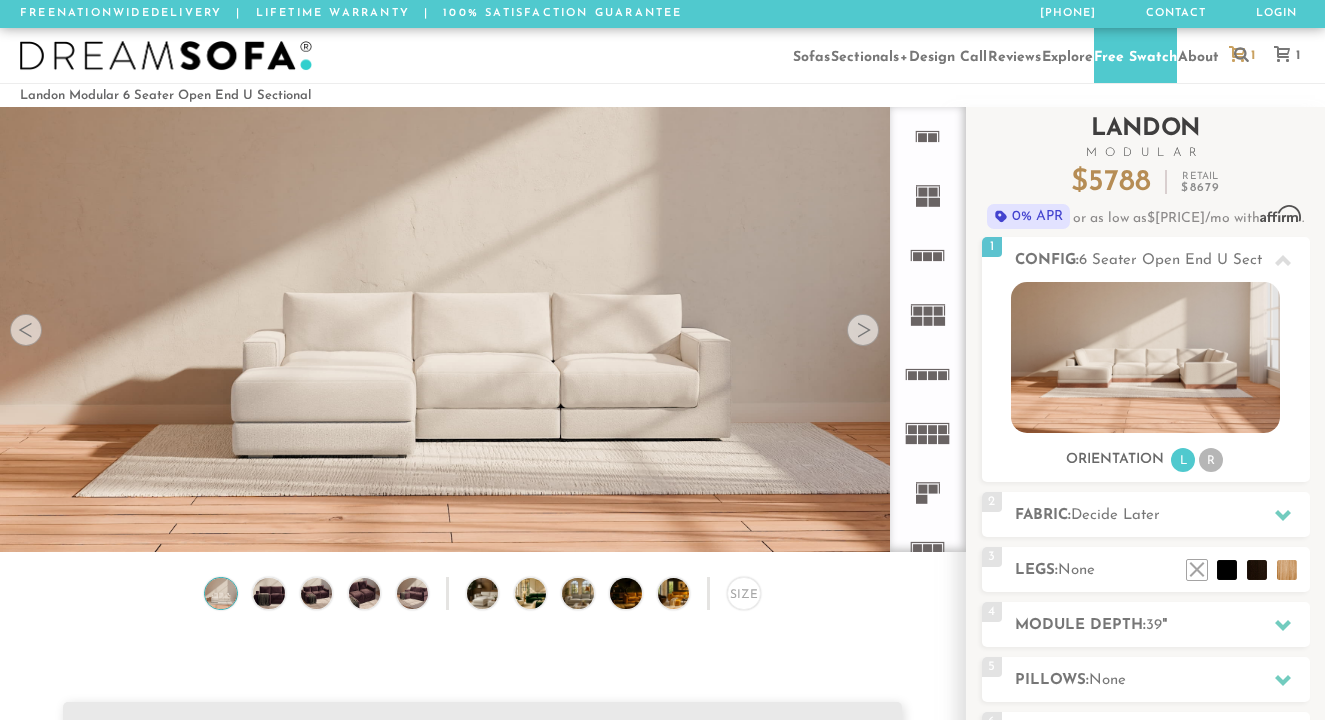 scroll, scrollTop: 0, scrollLeft: 0, axis: both 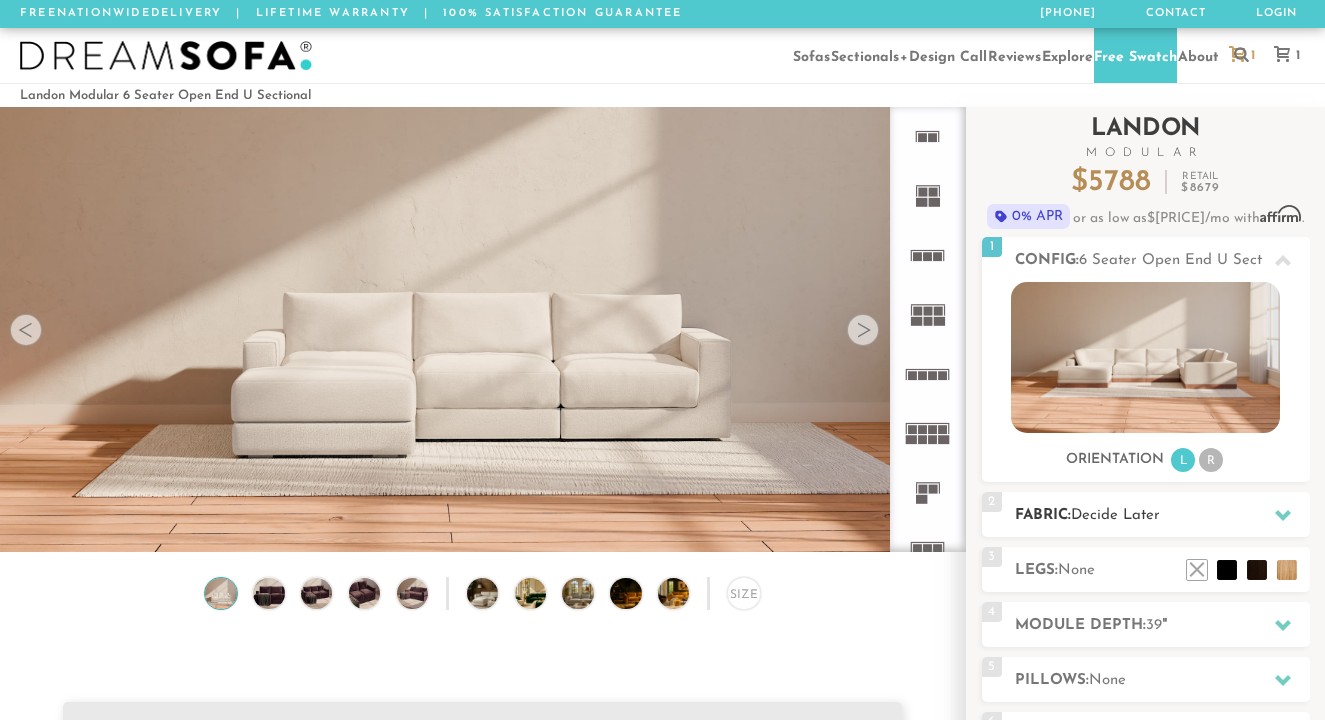click on "Fabric: Decide Later" at bounding box center (1162, 515) 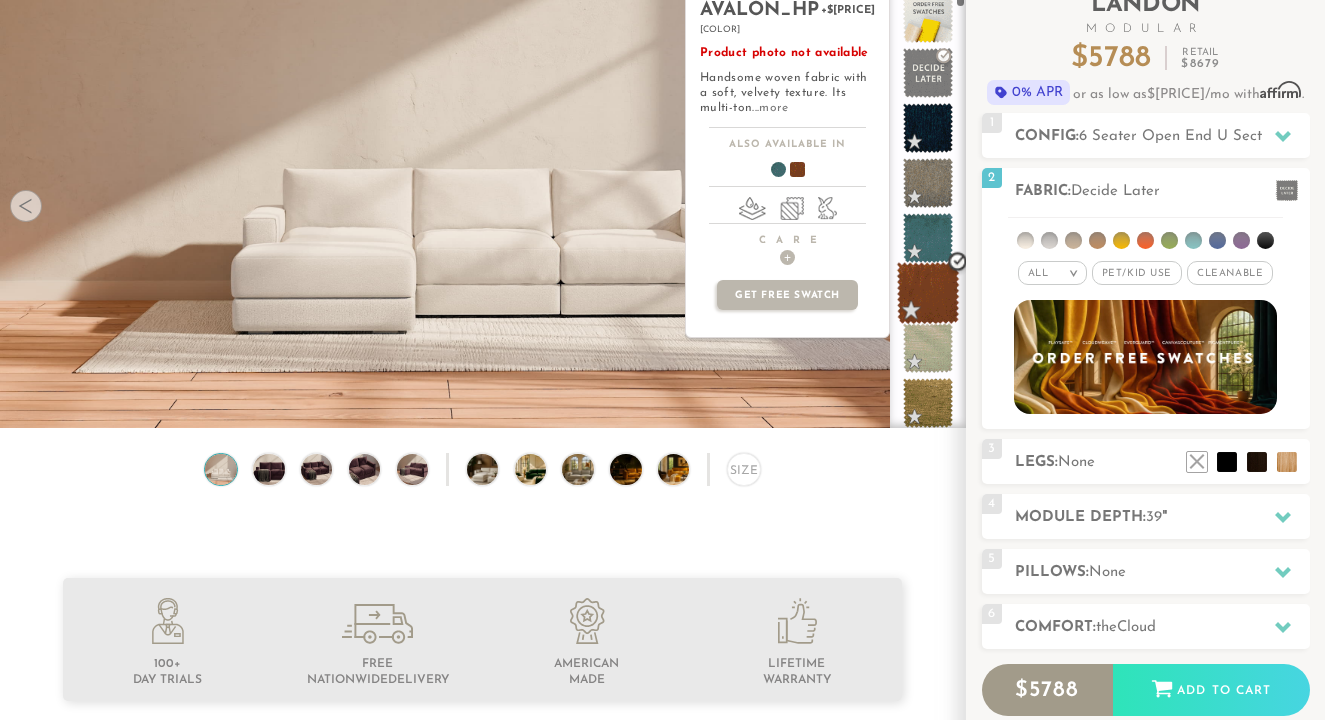 scroll, scrollTop: 1, scrollLeft: 1, axis: both 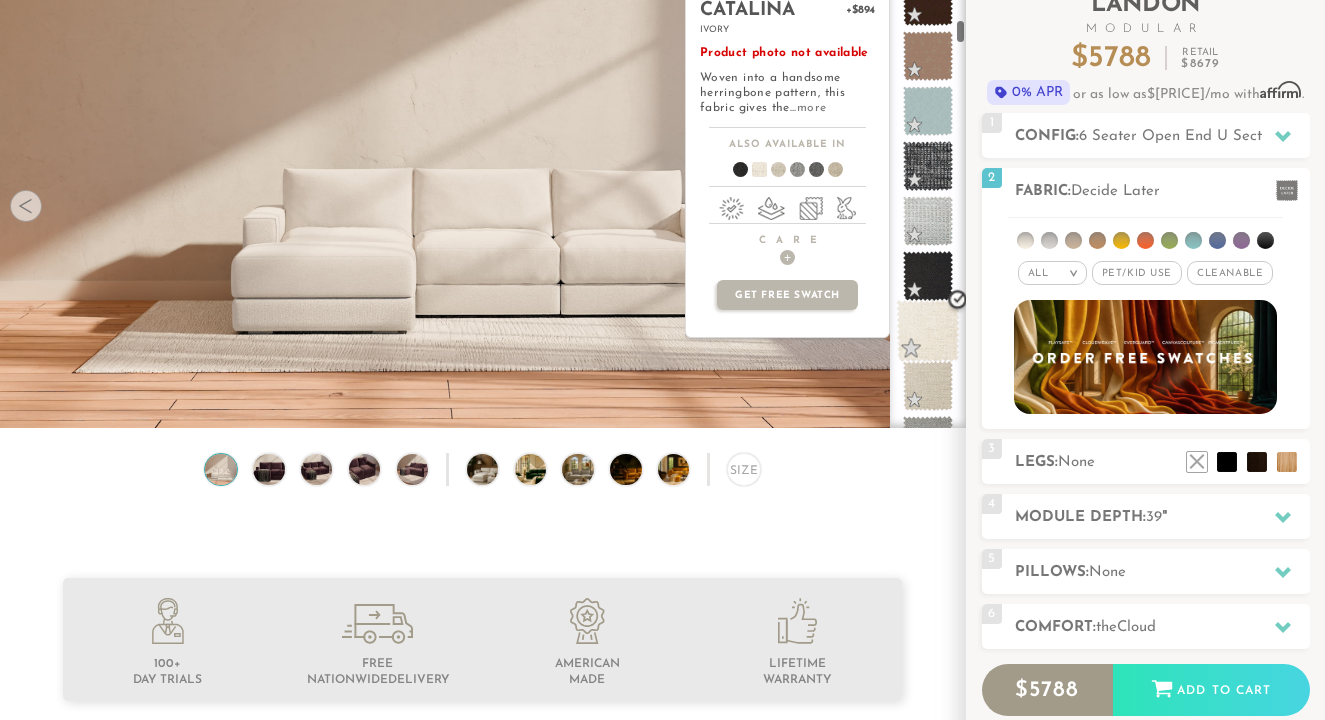 click at bounding box center (928, 331) 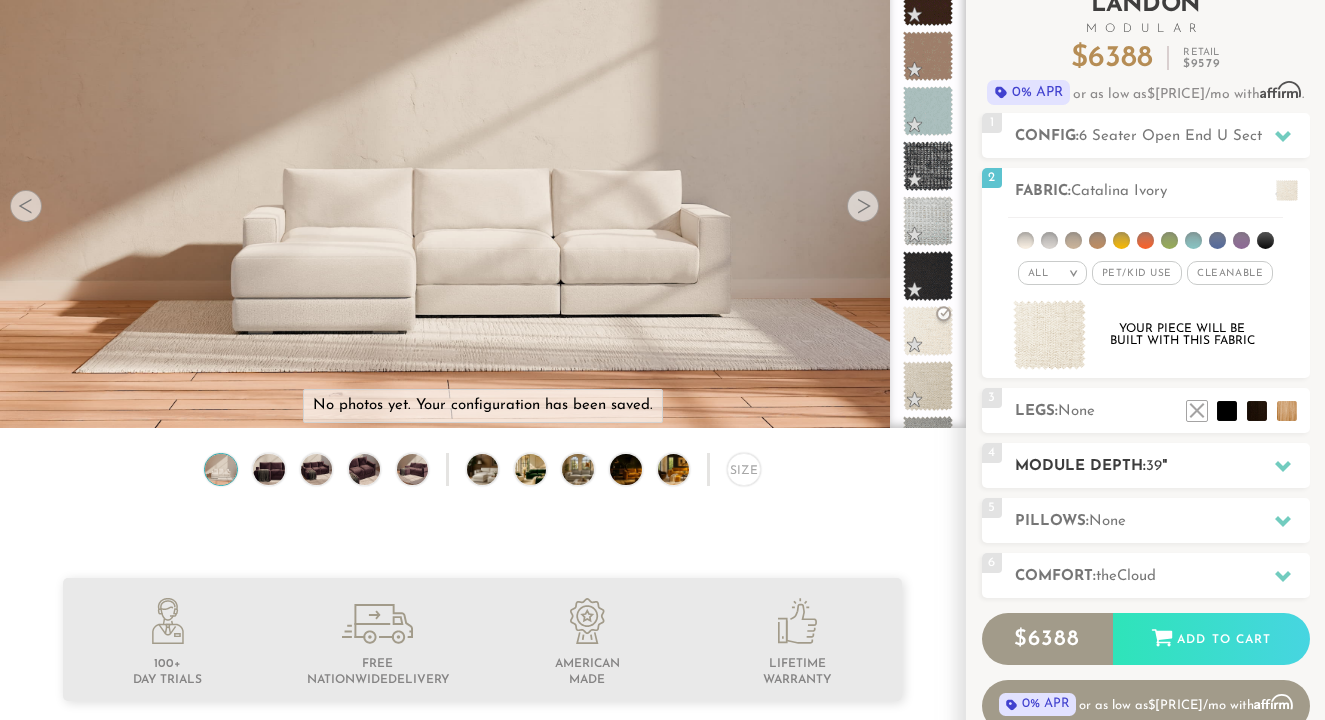 click on "Module Depth:  39 "" at bounding box center [1162, 466] 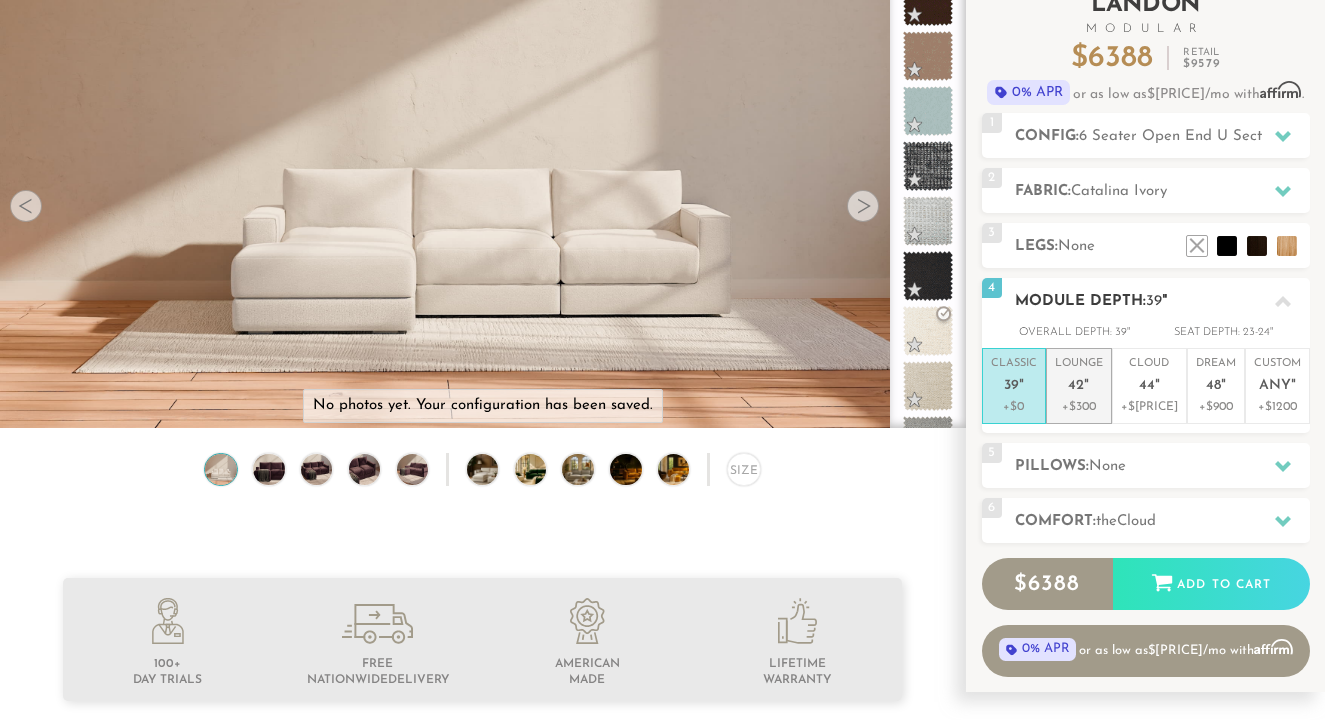 click on "Lounge 42 "" at bounding box center (1014, 378) 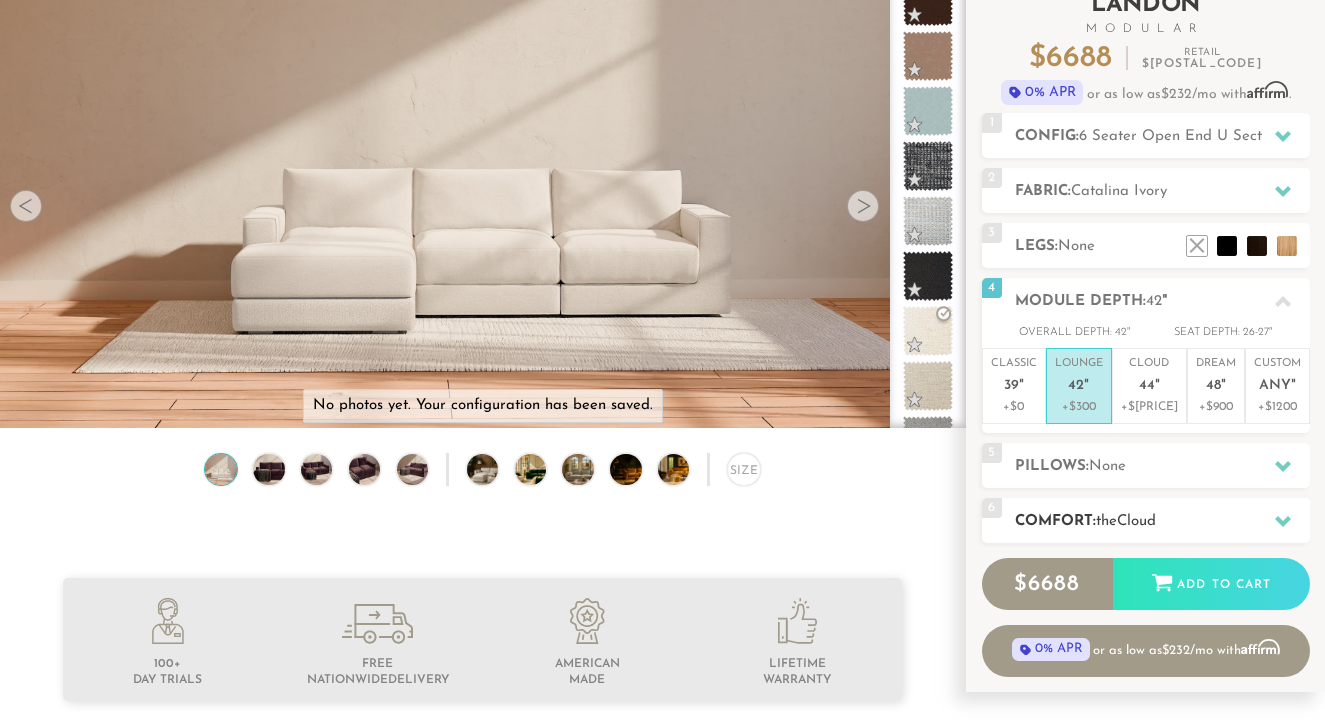 click on "the" at bounding box center (1106, 521) 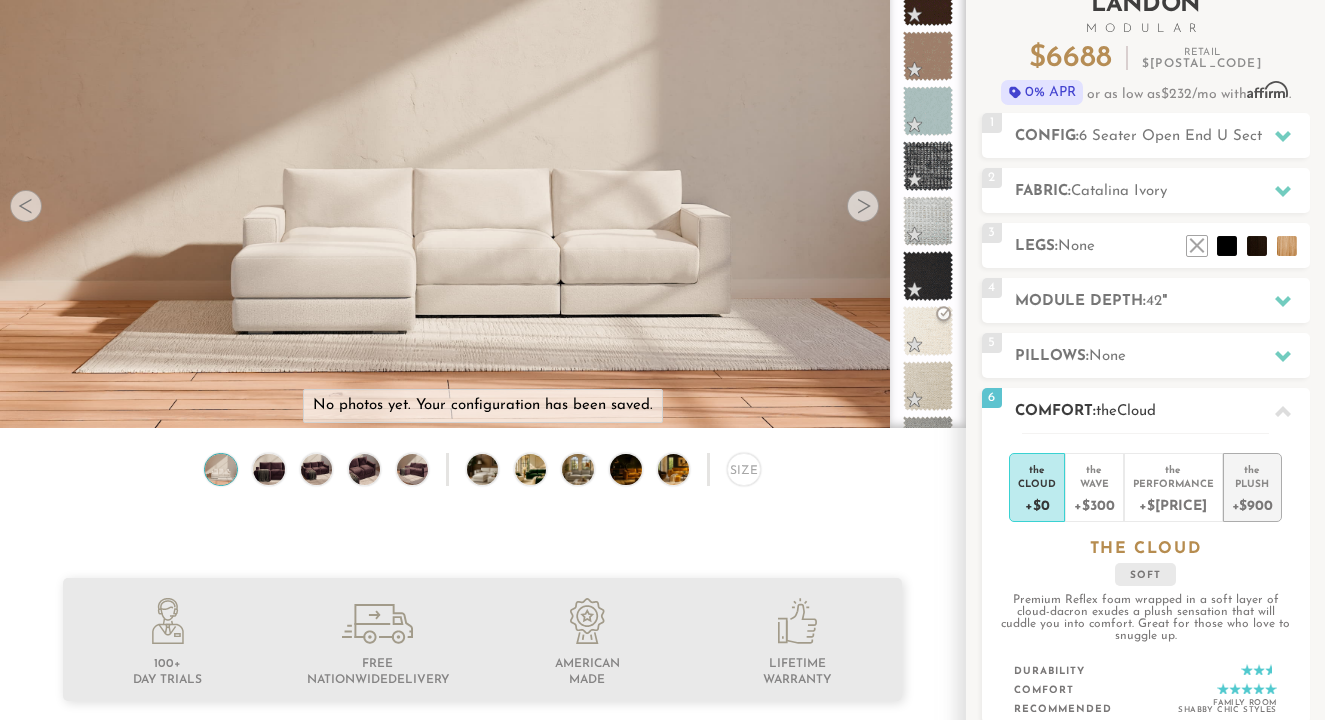 click on "+$900" at bounding box center [1173, 504] 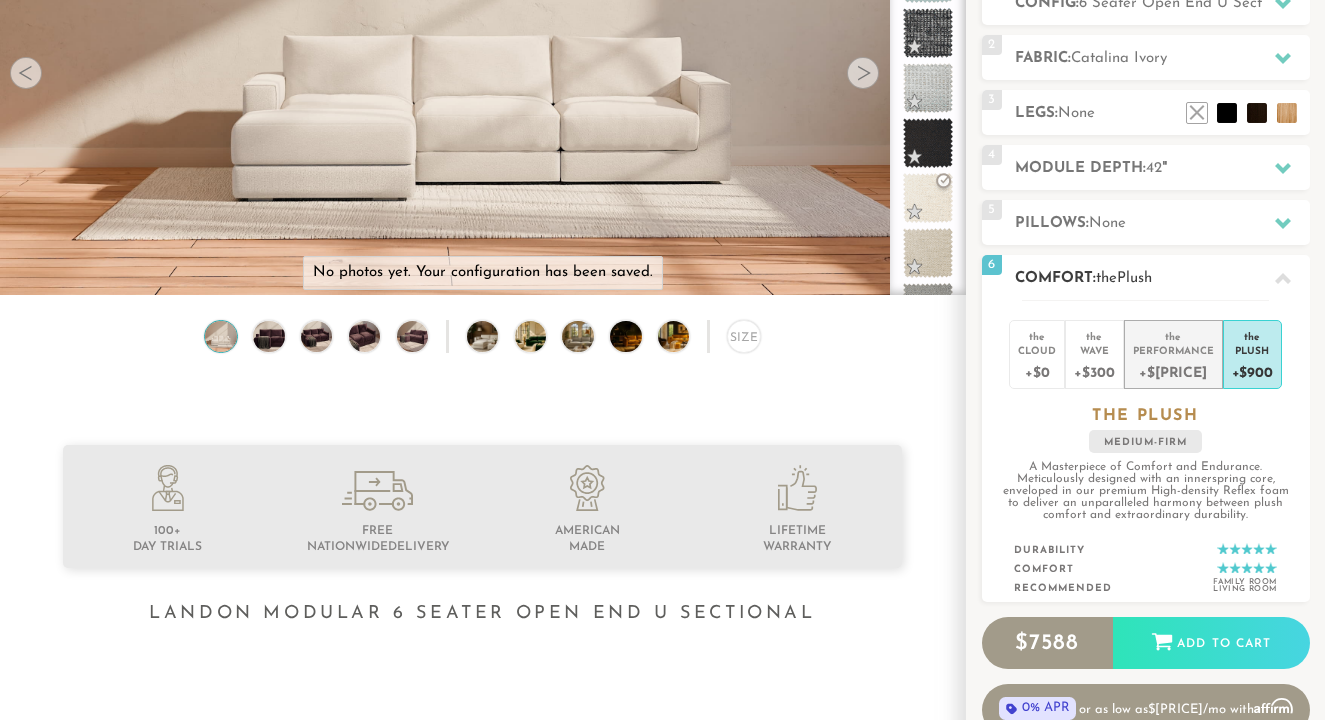 scroll, scrollTop: 493, scrollLeft: 0, axis: vertical 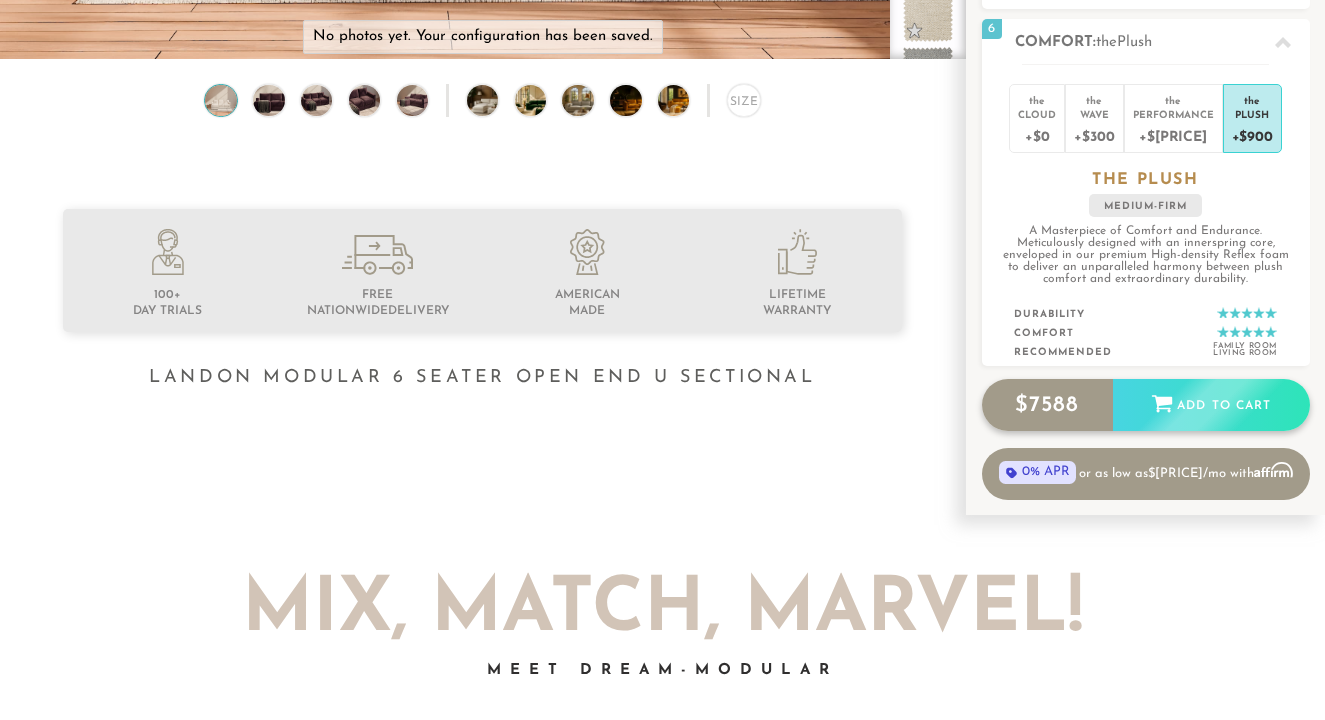 click on "$ 7588
Add to Cart" at bounding box center (1146, 405) 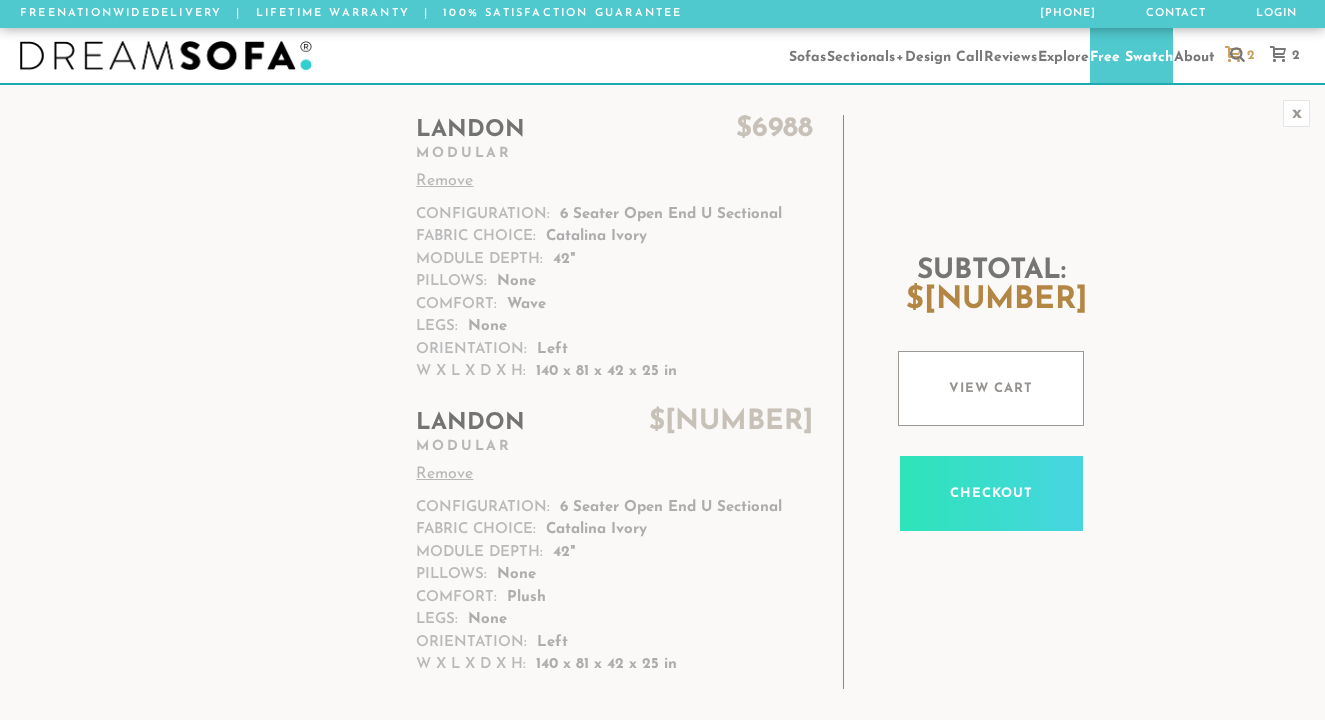 scroll, scrollTop: 0, scrollLeft: 0, axis: both 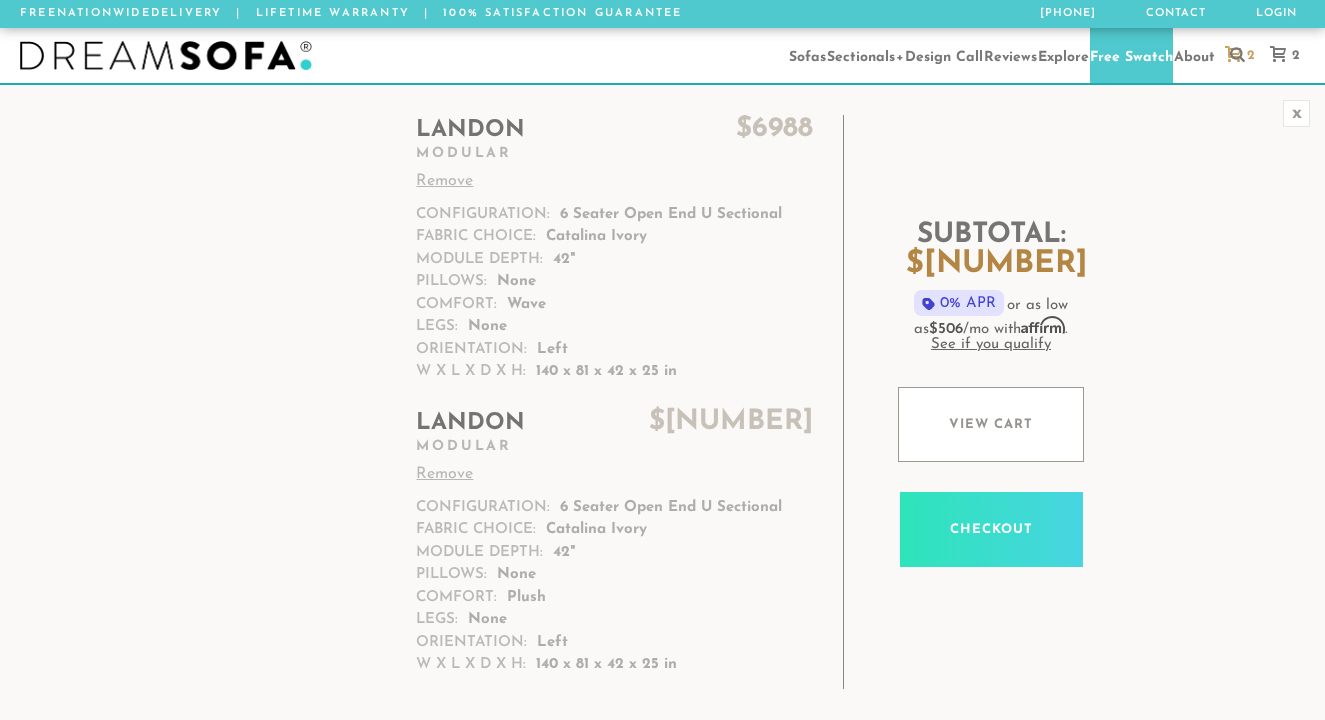 click on "[FIRST] $ 6988" at bounding box center (614, 130) 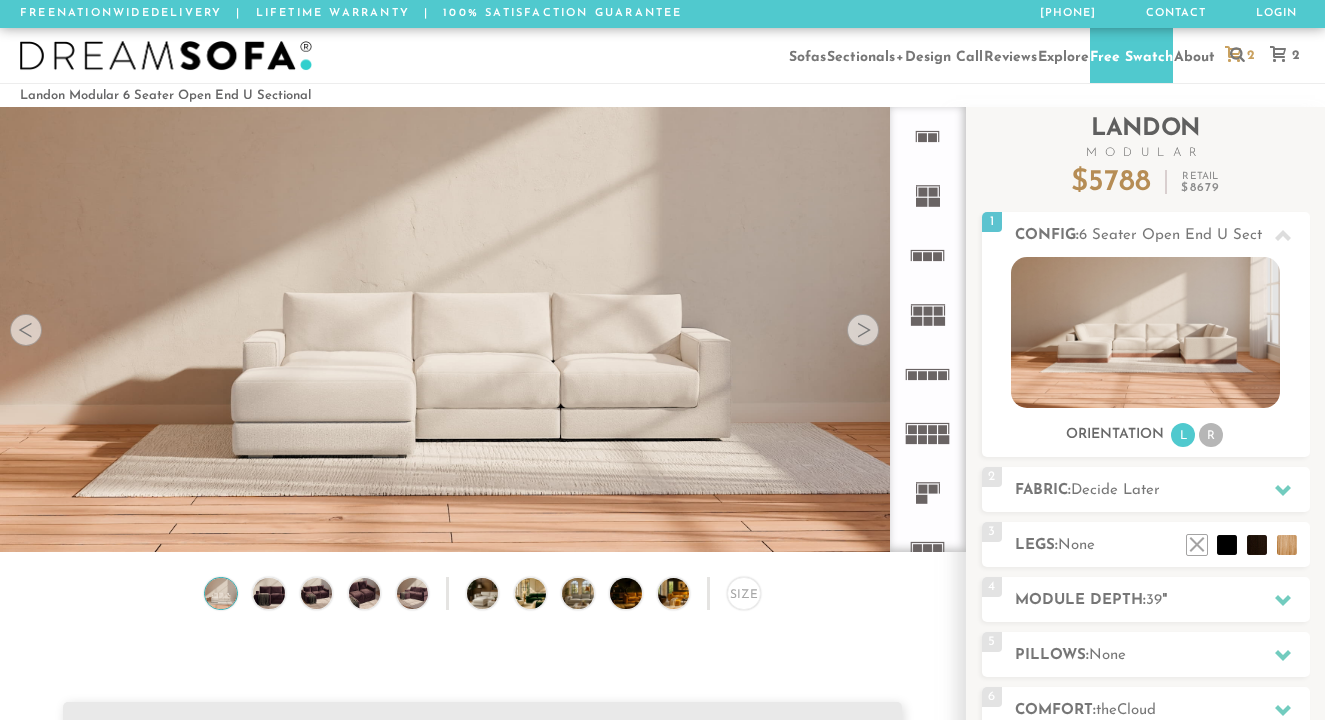 scroll, scrollTop: 0, scrollLeft: 0, axis: both 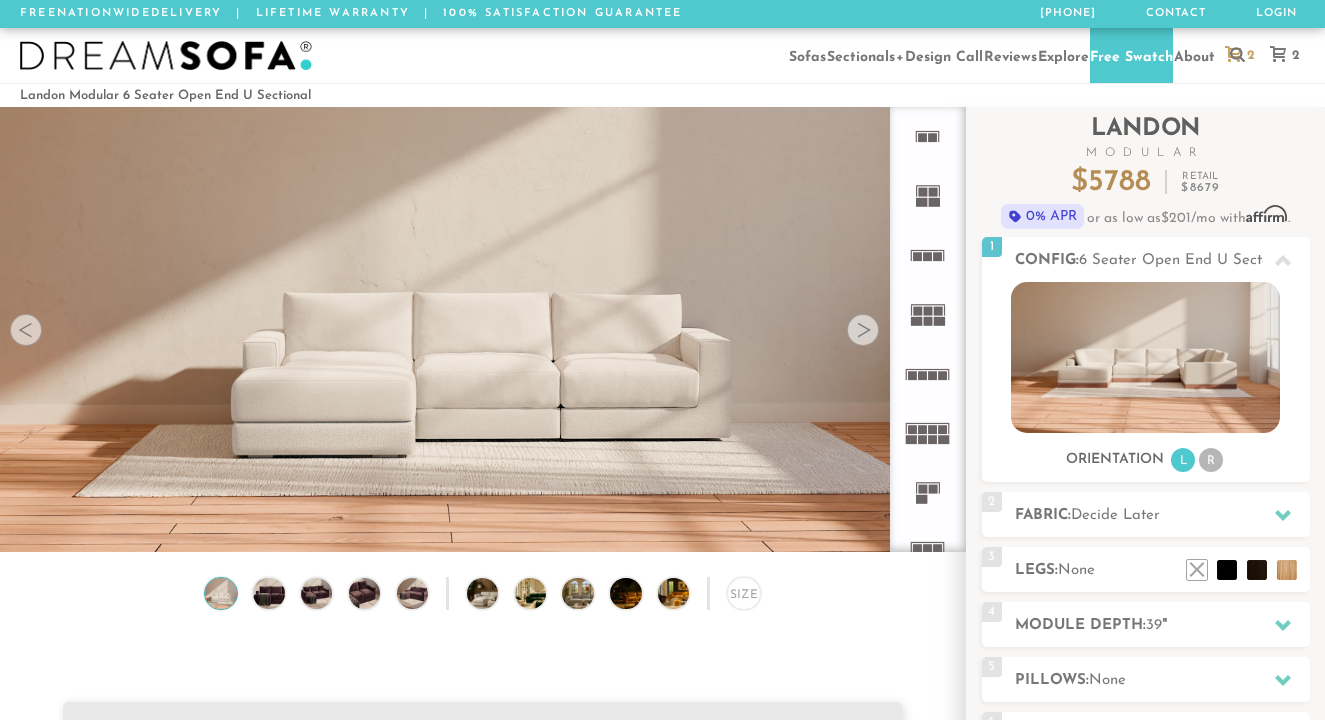 click on "2" at bounding box center [1248, 55] 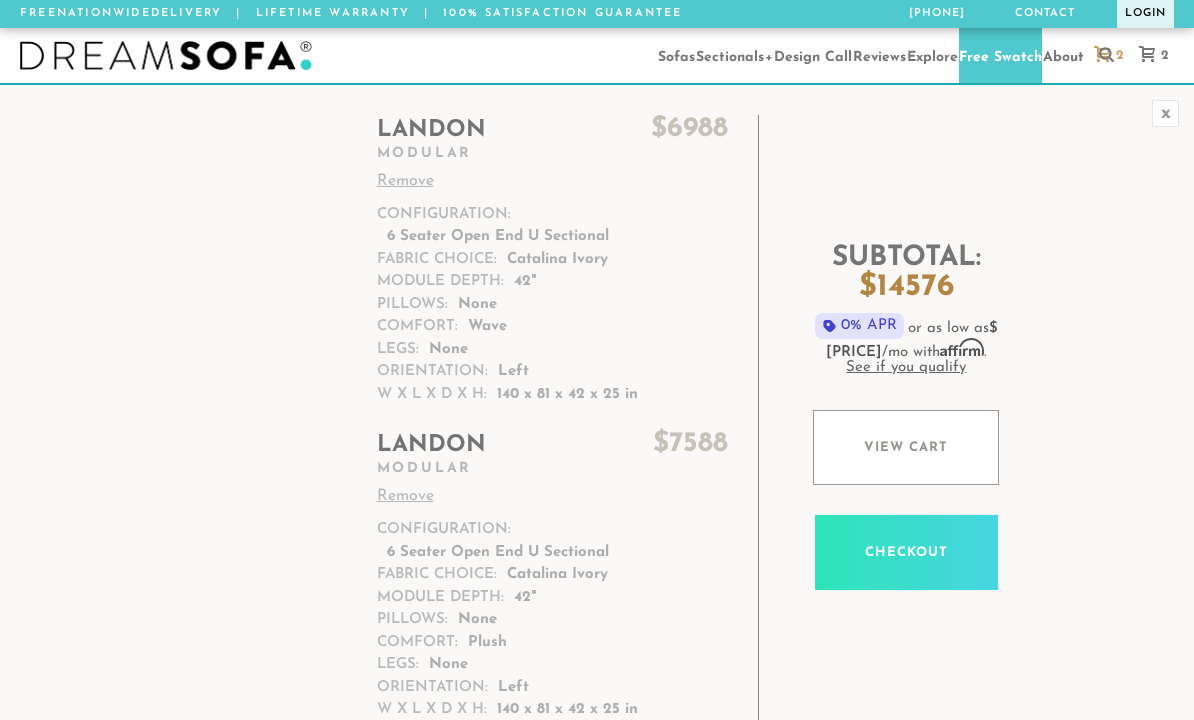 scroll, scrollTop: 21182, scrollLeft: 1194, axis: both 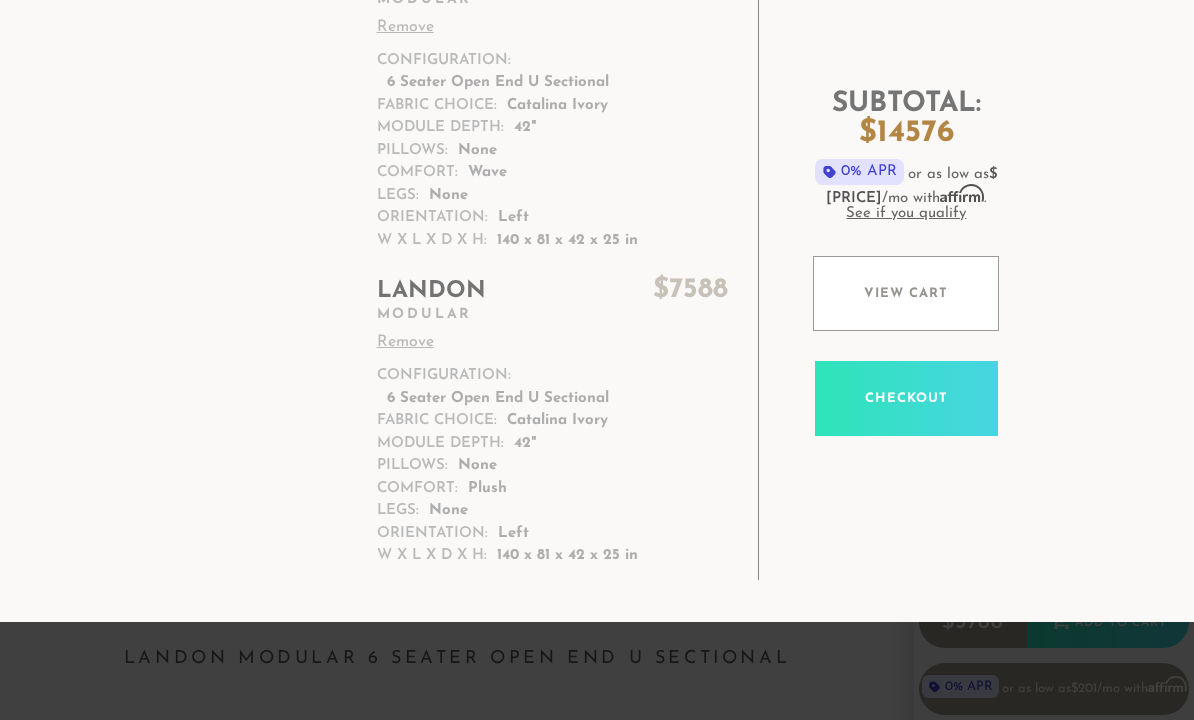 click at bounding box center (203, 112) 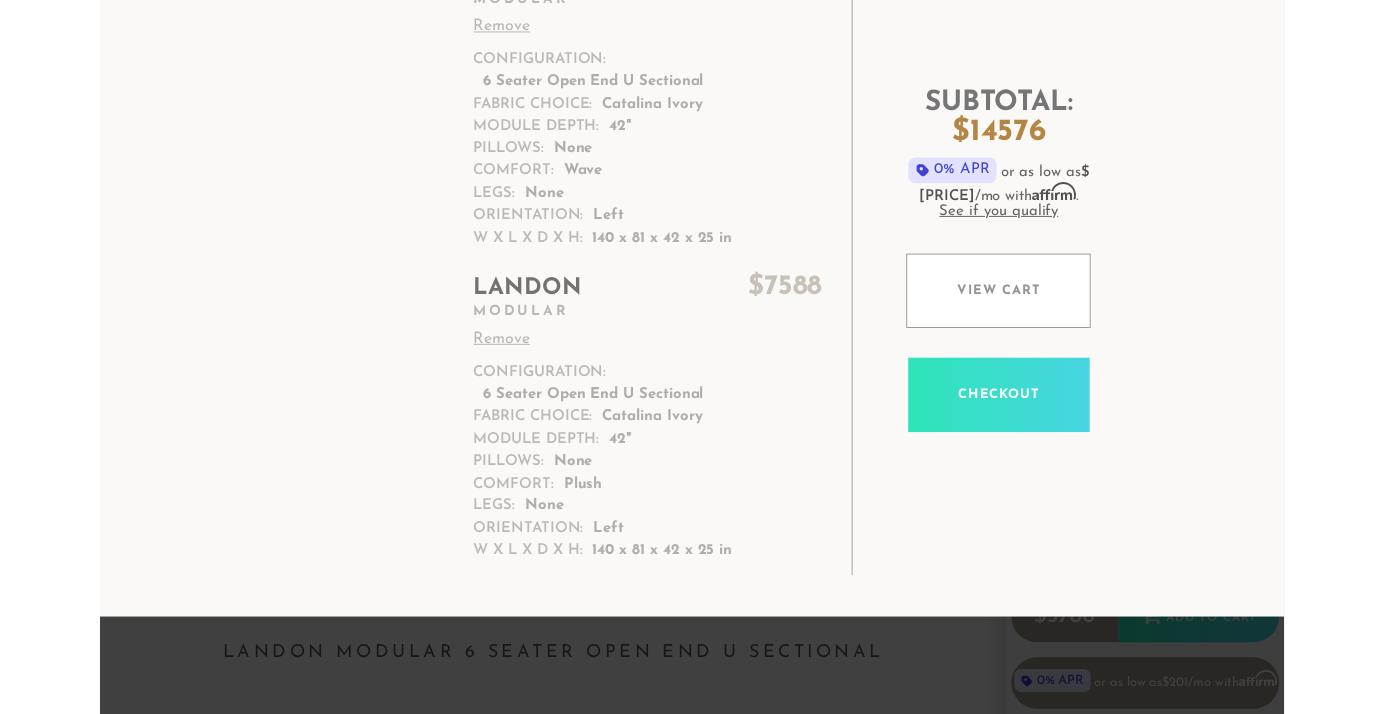 scroll, scrollTop: 0, scrollLeft: 0, axis: both 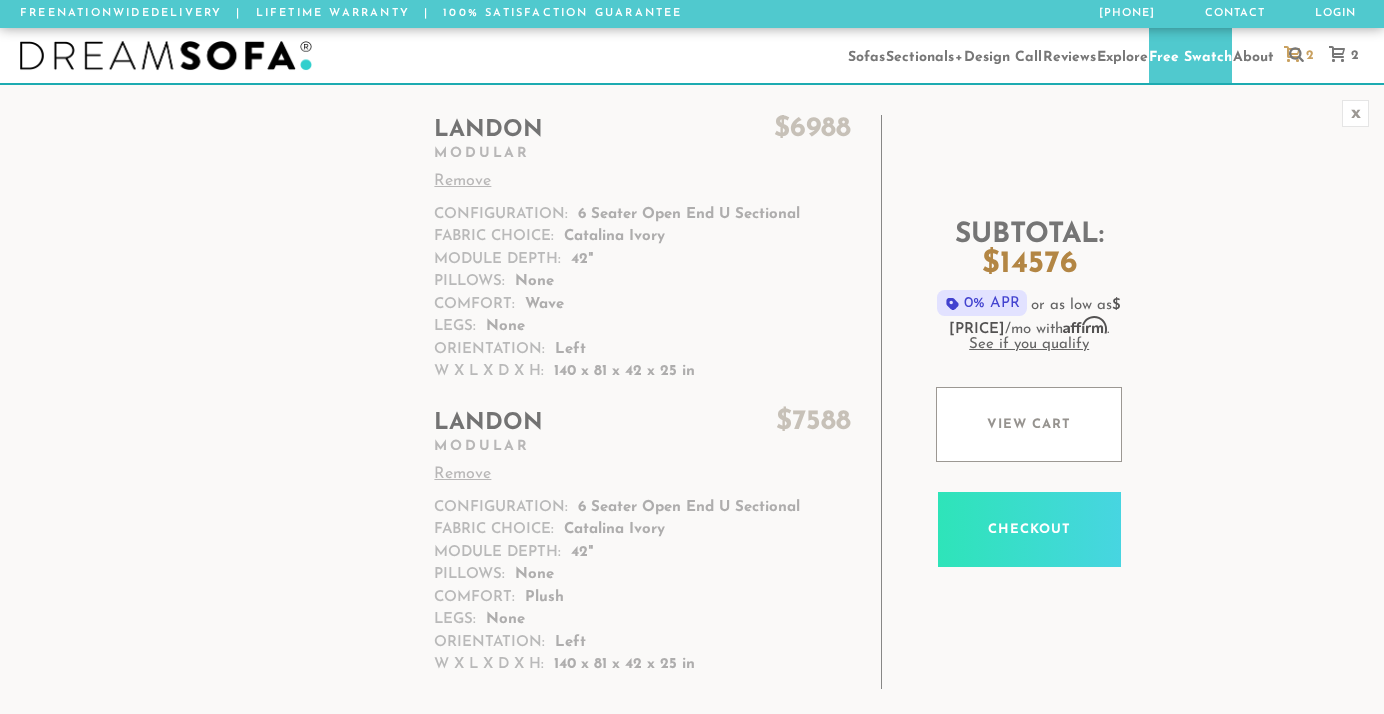 click on "[FIRST] $ 6988" at bounding box center (642, 130) 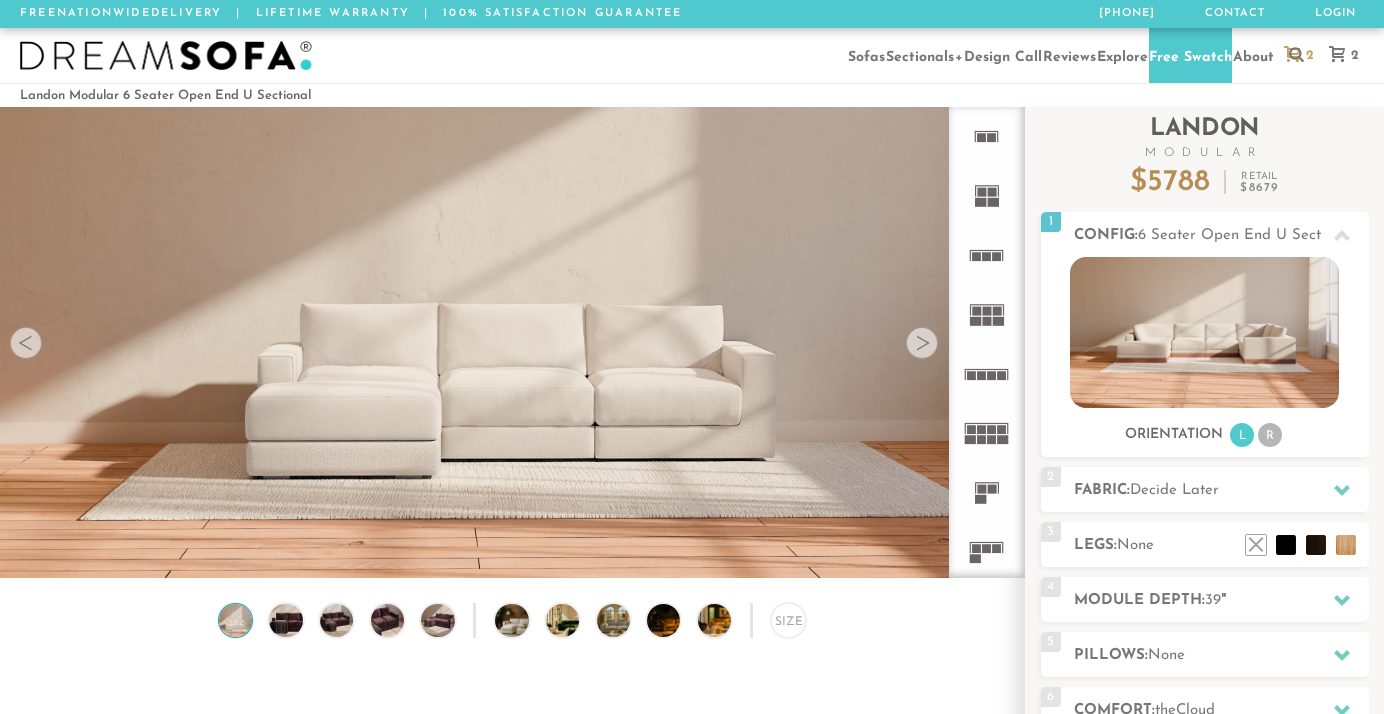 scroll, scrollTop: 0, scrollLeft: 0, axis: both 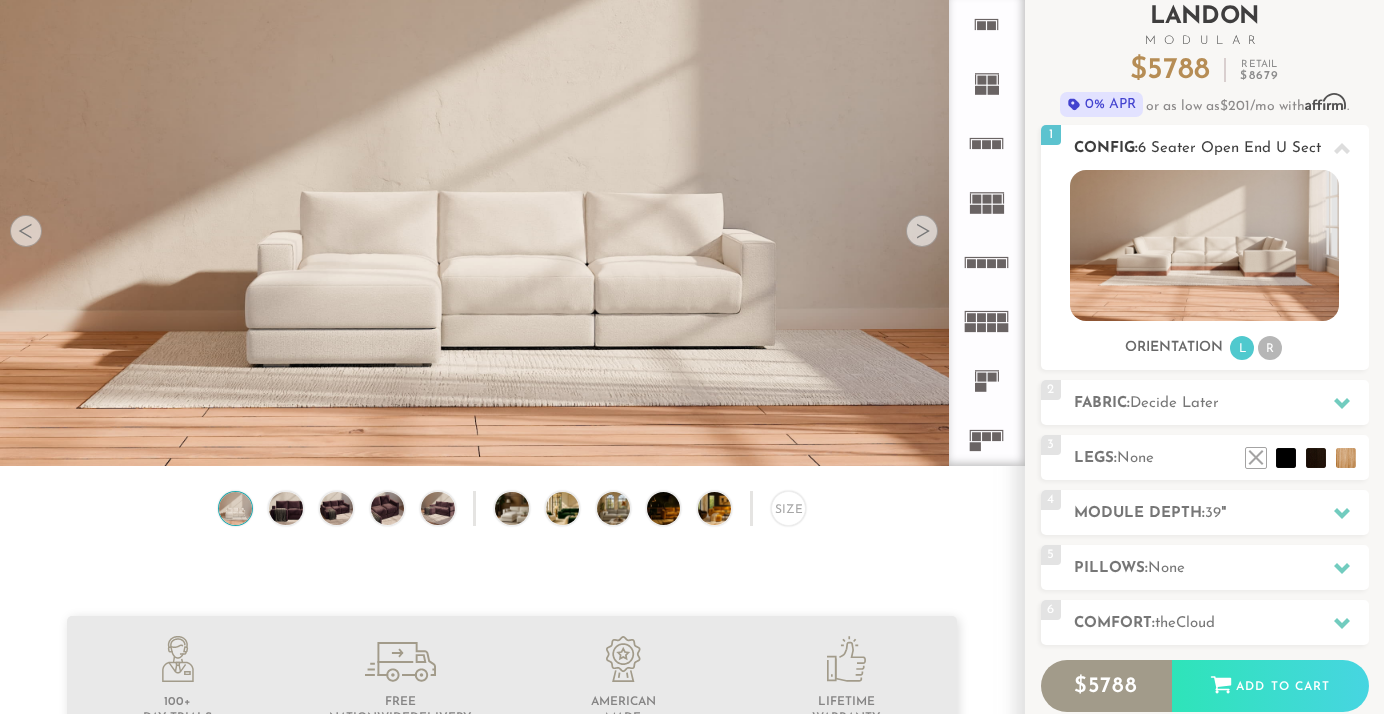 click on "R" at bounding box center (1270, 348) 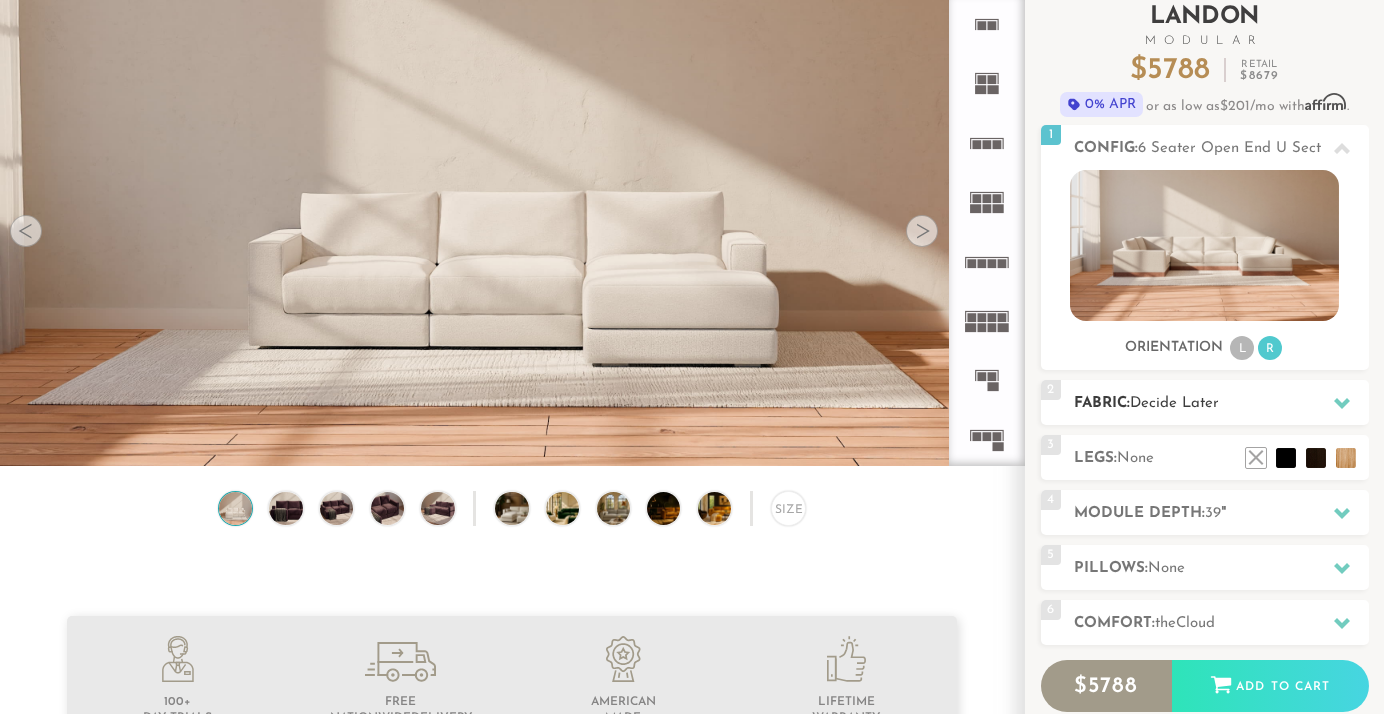 click on "Fabric:  Decide Later" at bounding box center (1221, 403) 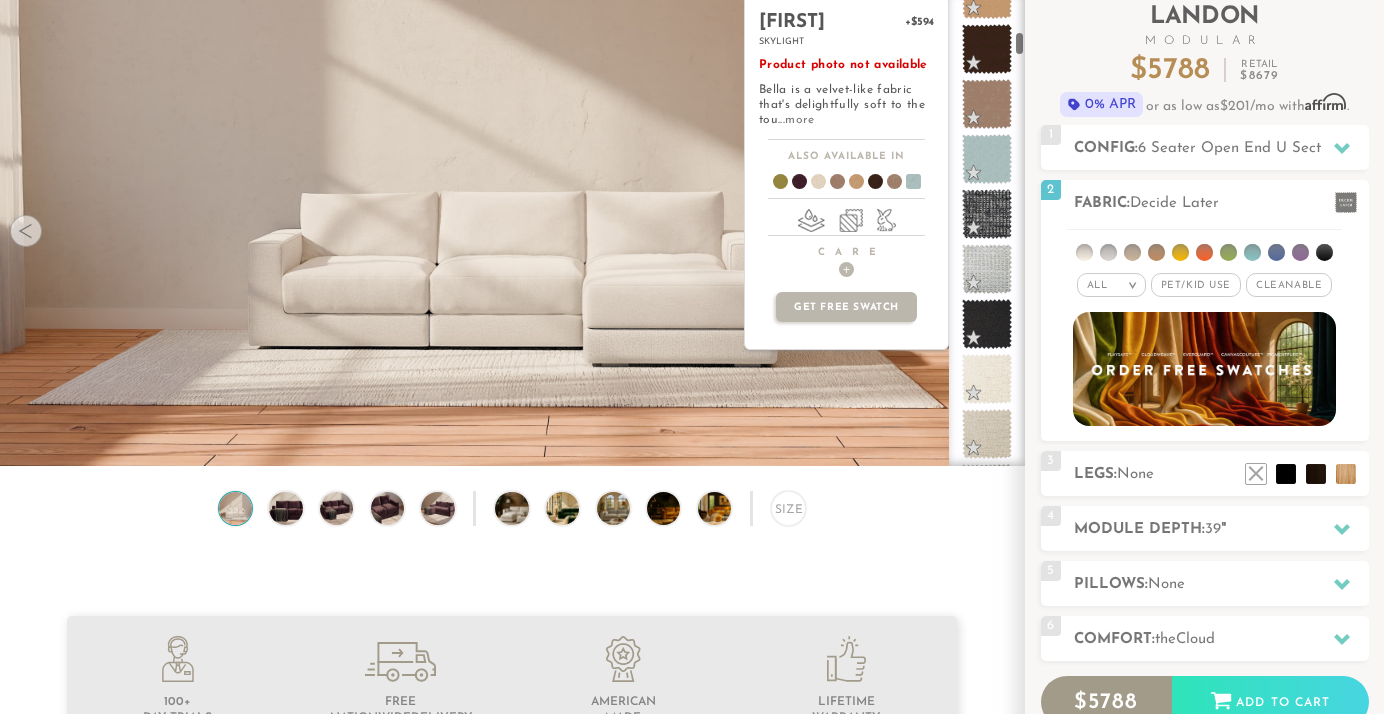 scroll, scrollTop: 1077, scrollLeft: 0, axis: vertical 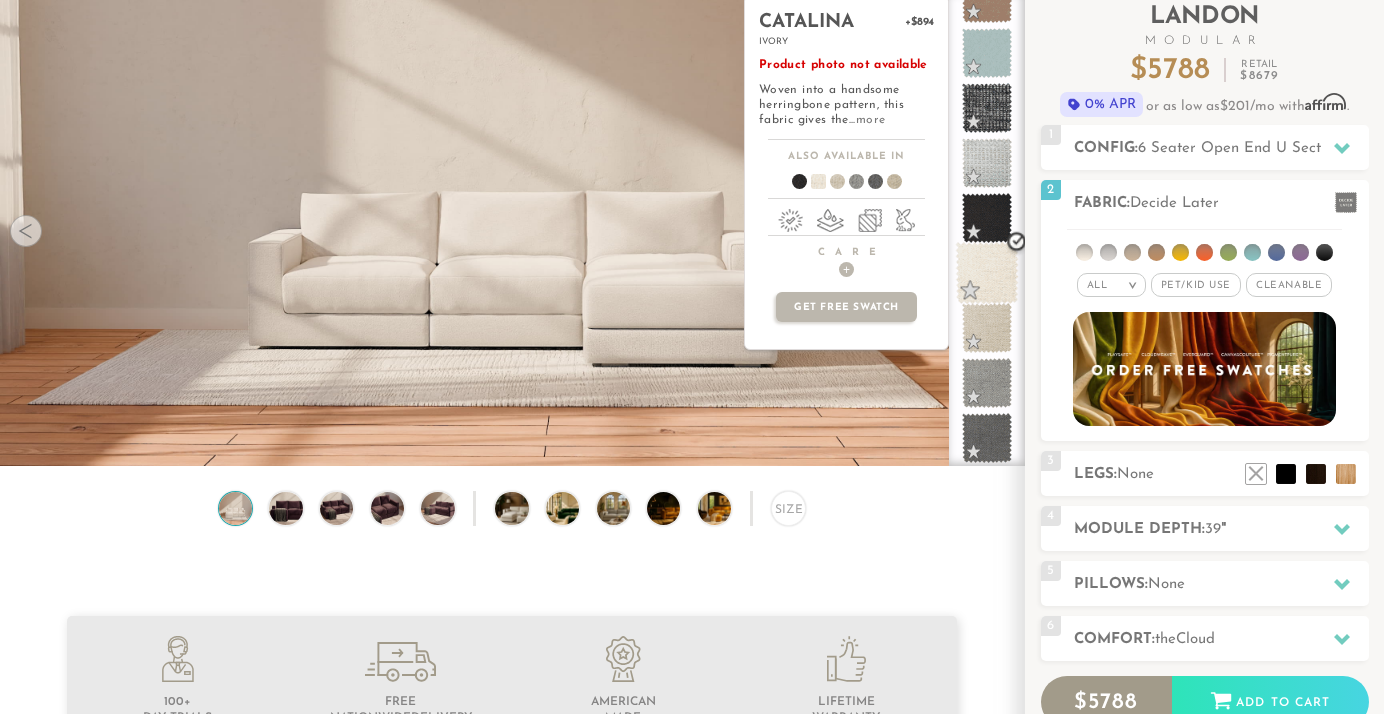 click at bounding box center (987, 273) 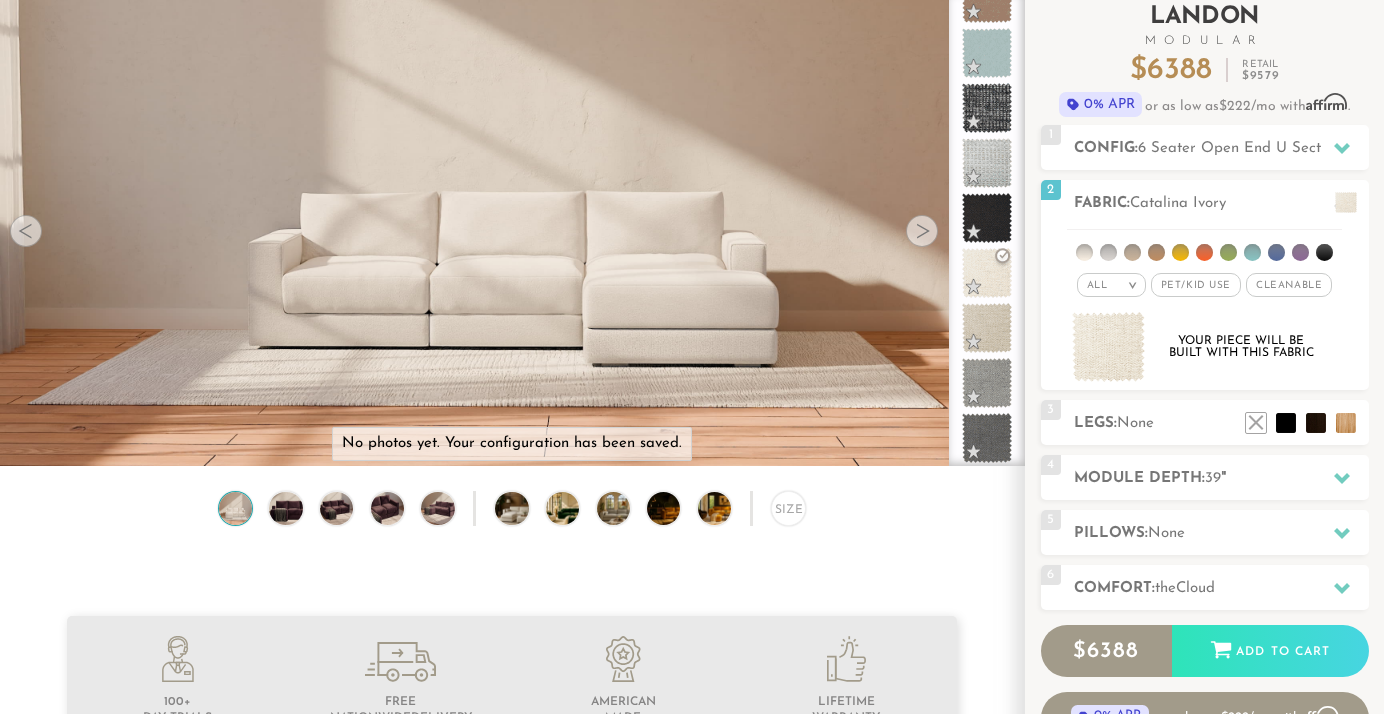 scroll, scrollTop: 229, scrollLeft: 0, axis: vertical 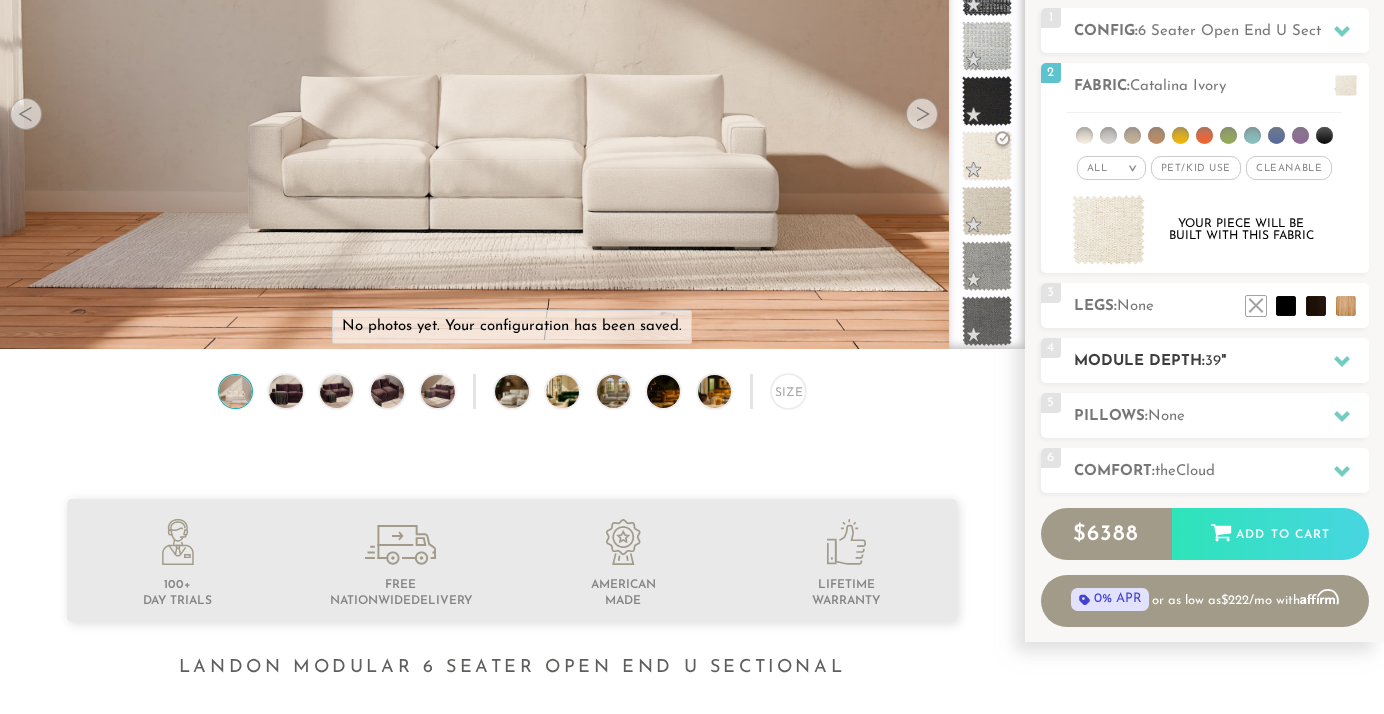 click on "Module Depth:  39 "" at bounding box center [1221, 361] 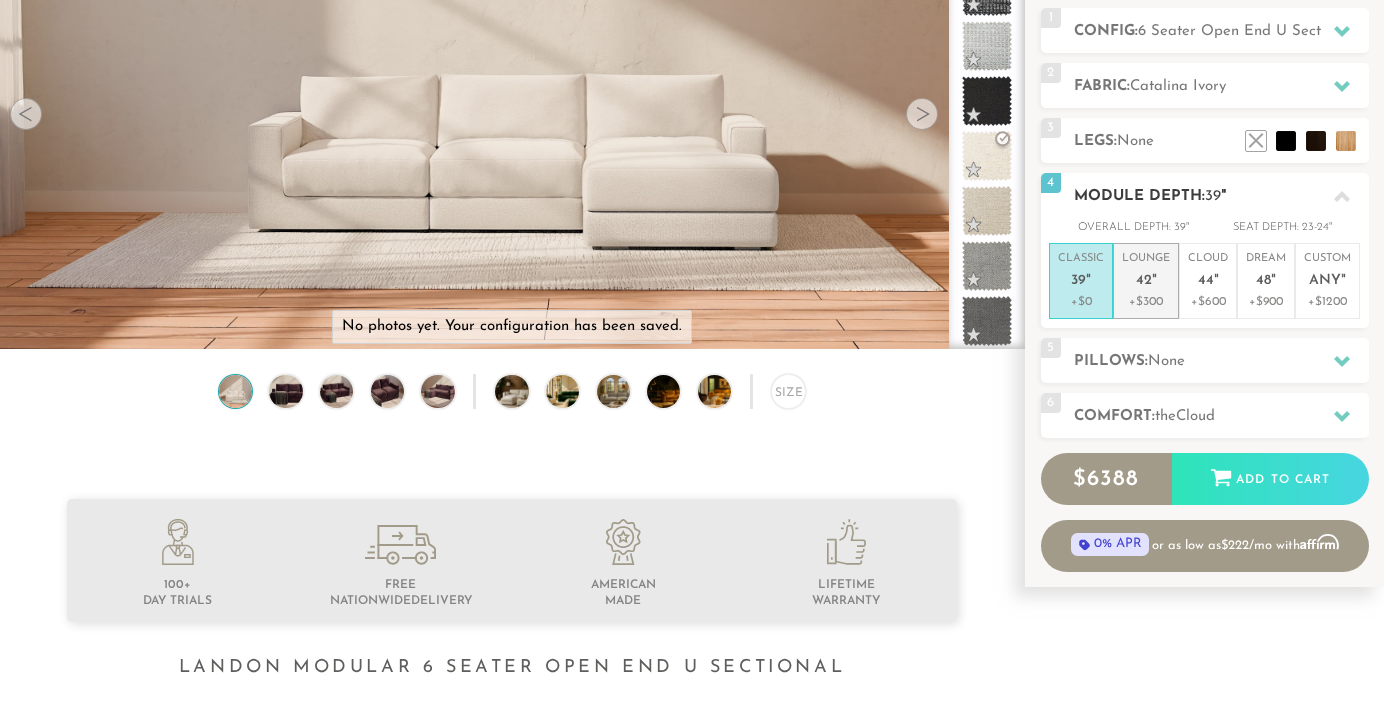 click on "+$300" at bounding box center (1081, 303) 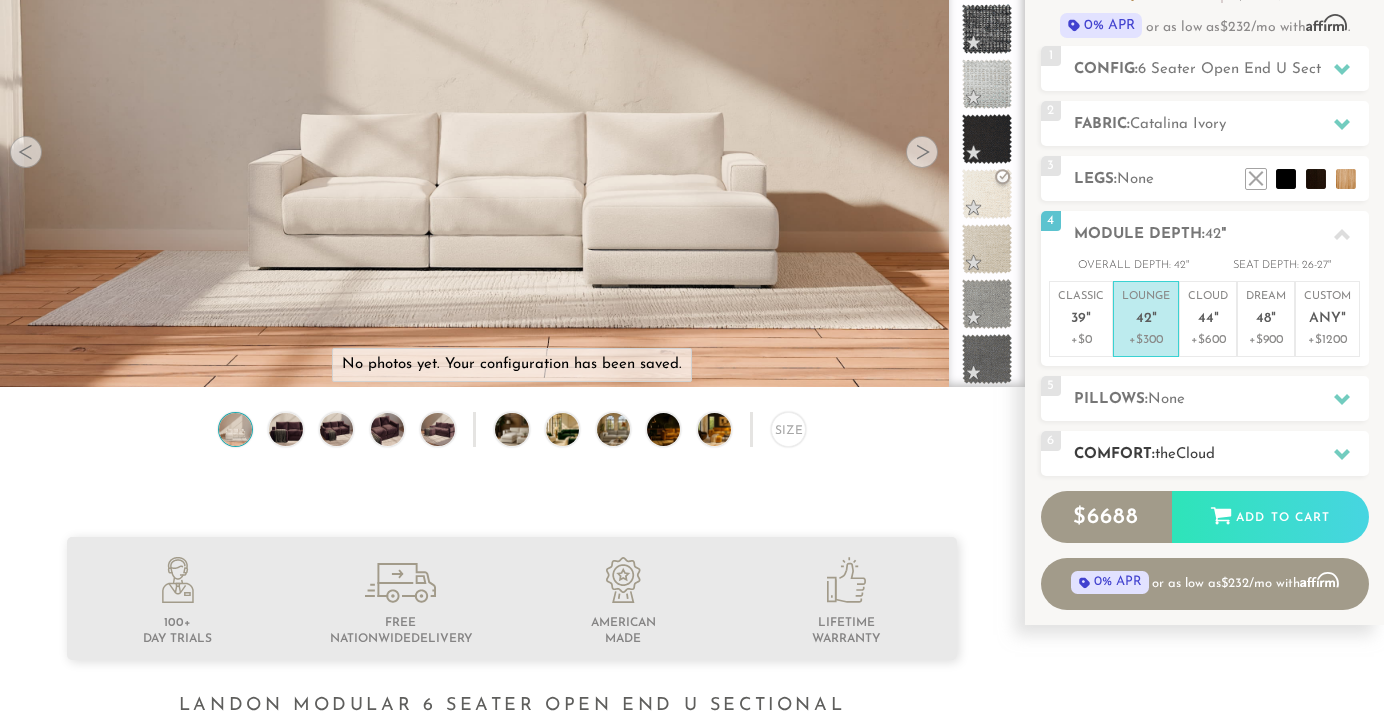 scroll, scrollTop: 209, scrollLeft: 0, axis: vertical 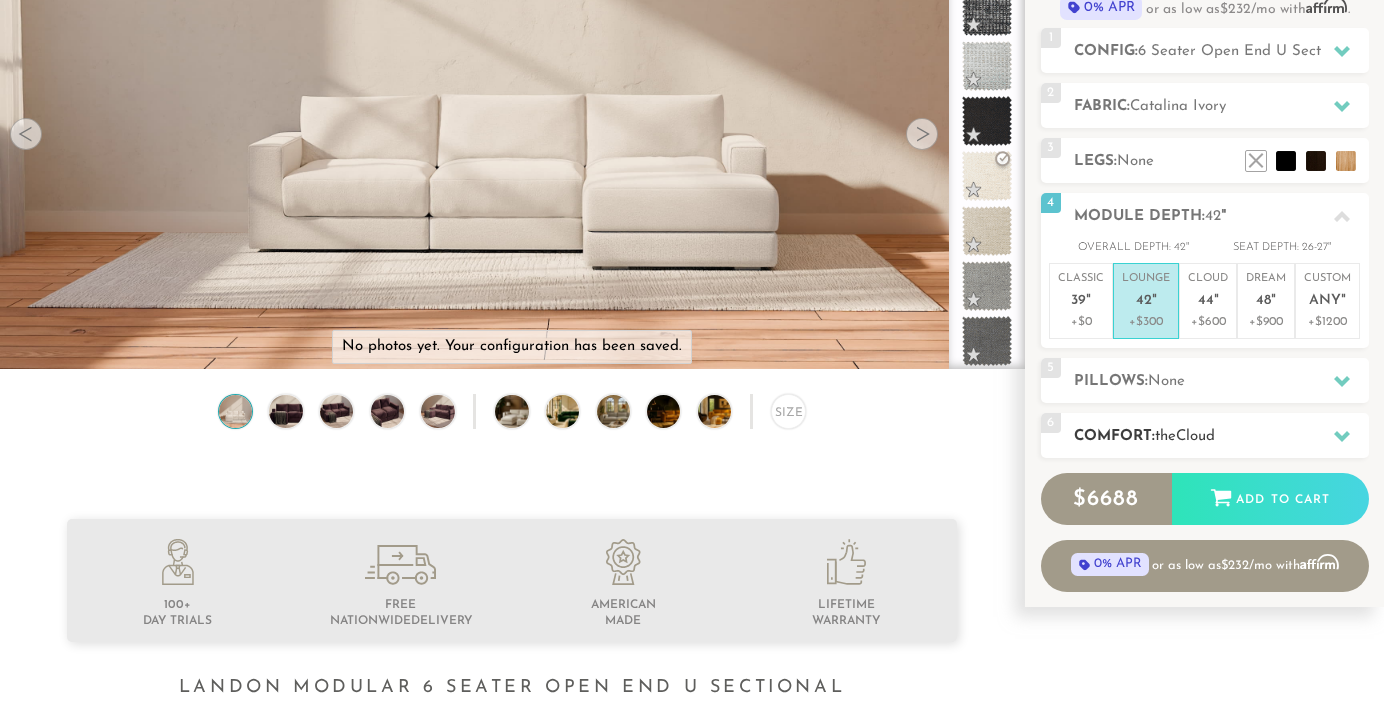 click on "the" at bounding box center [1165, 436] 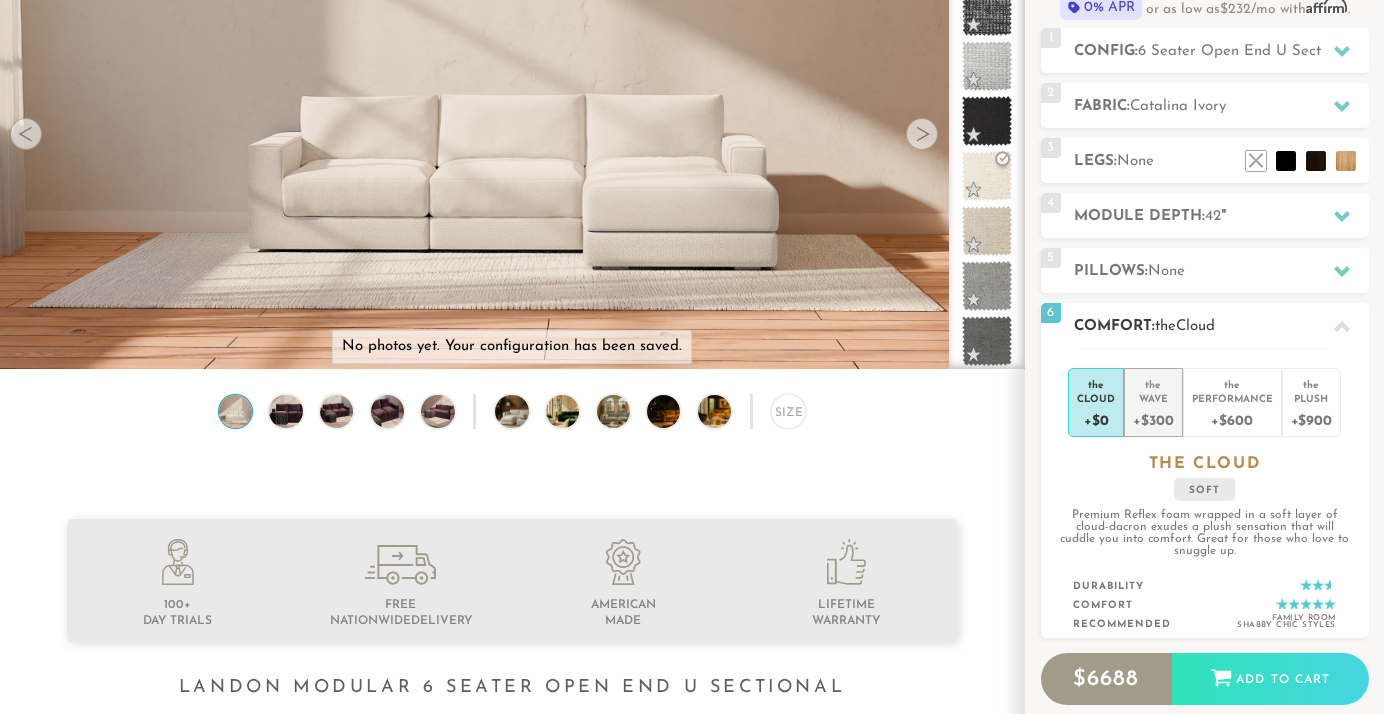 click on "+$300" at bounding box center (1096, 419) 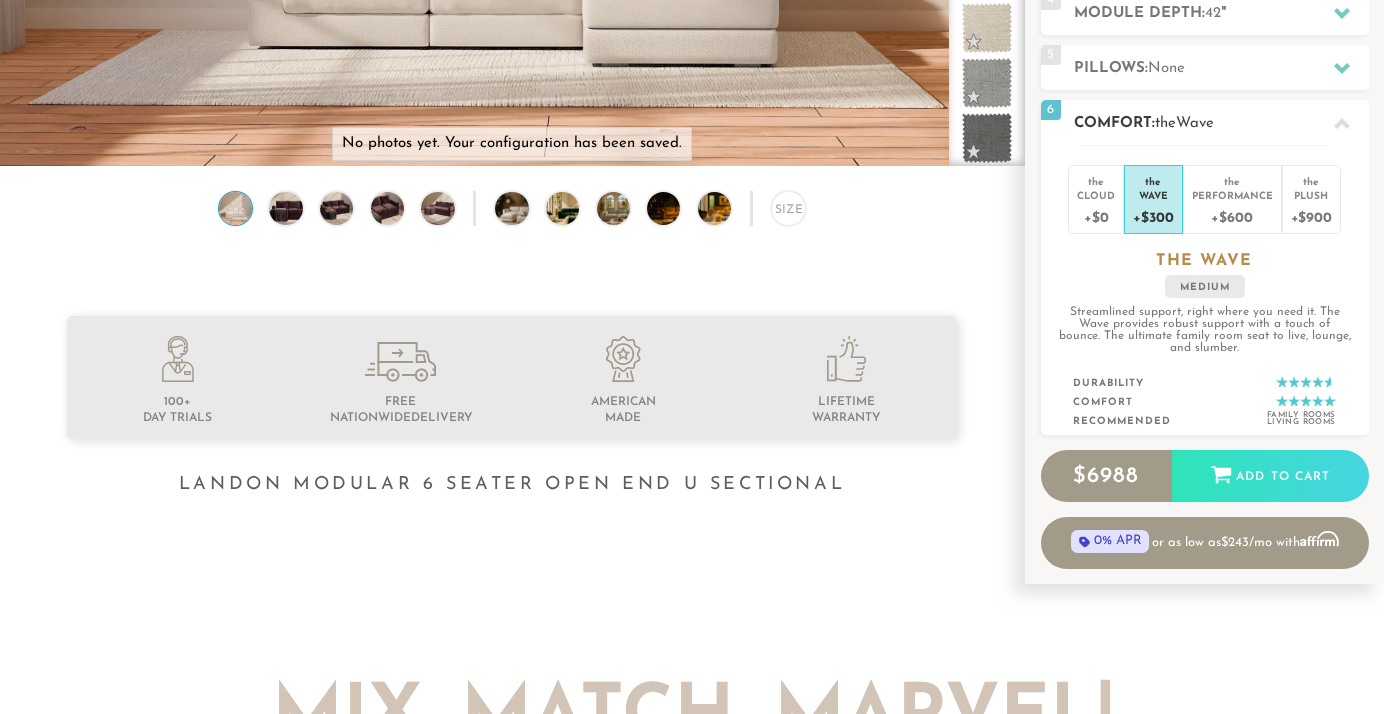 scroll, scrollTop: 443, scrollLeft: 0, axis: vertical 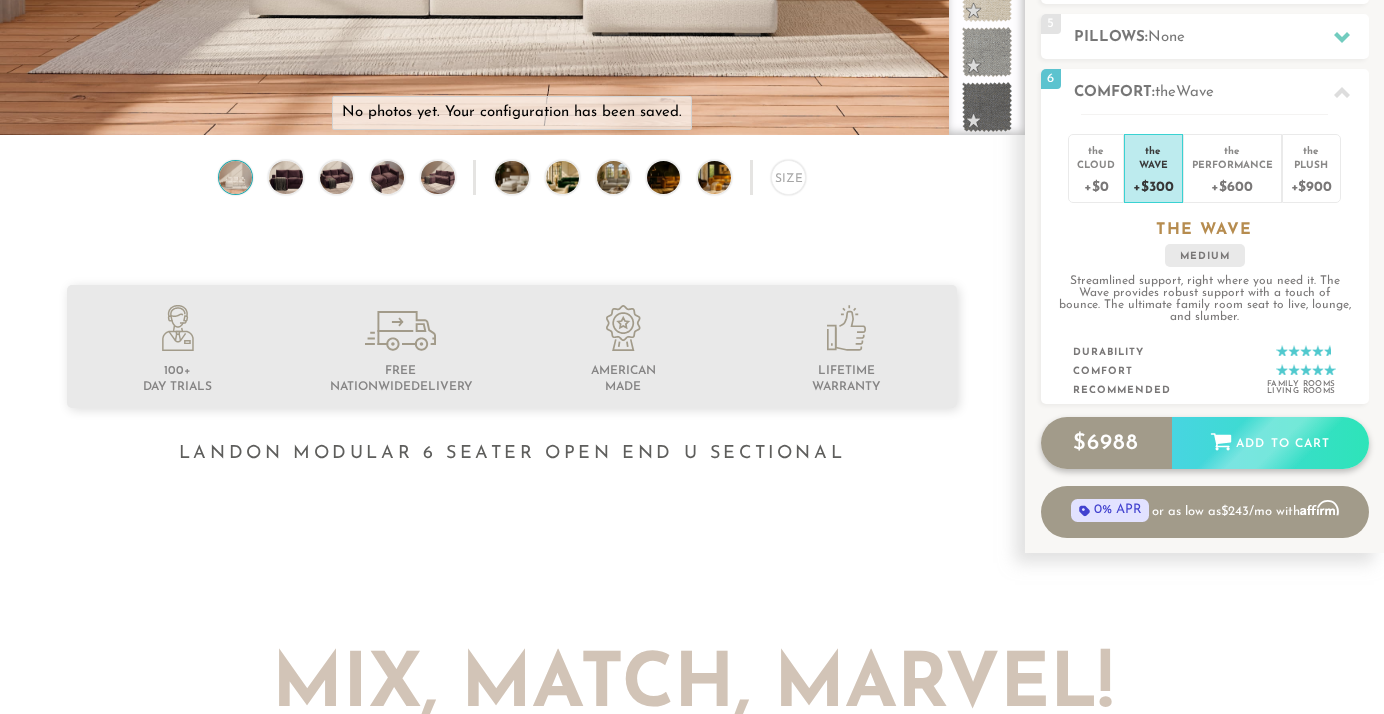 click at bounding box center (1221, 441) 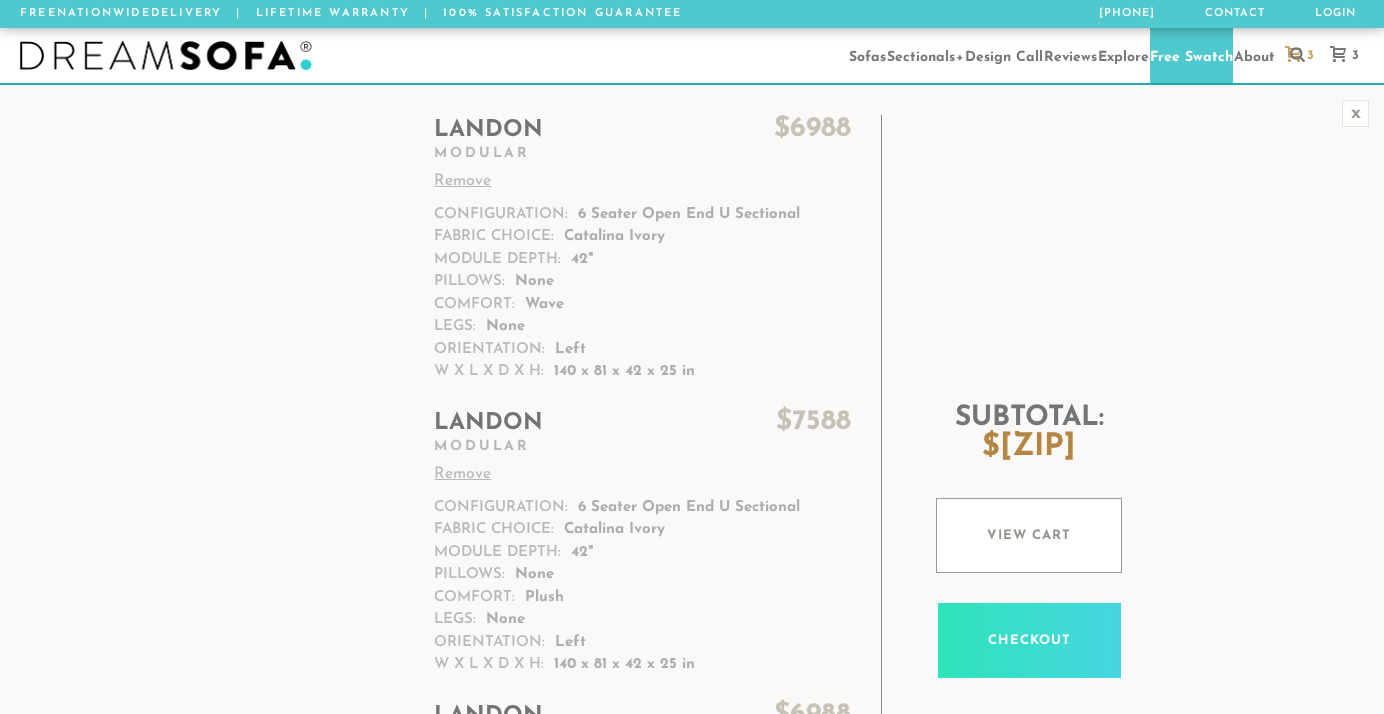 scroll, scrollTop: 0, scrollLeft: 0, axis: both 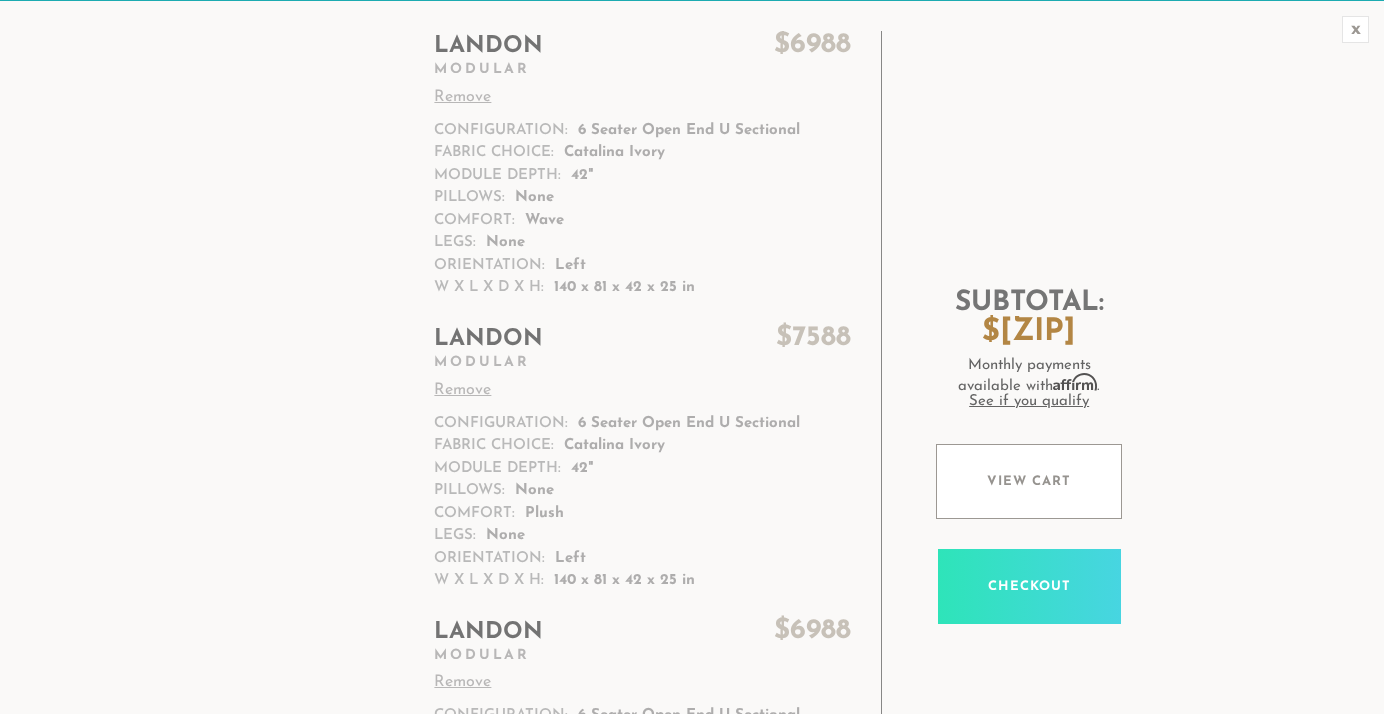 click on "[NAME] $ 7588" at bounding box center (642, 46) 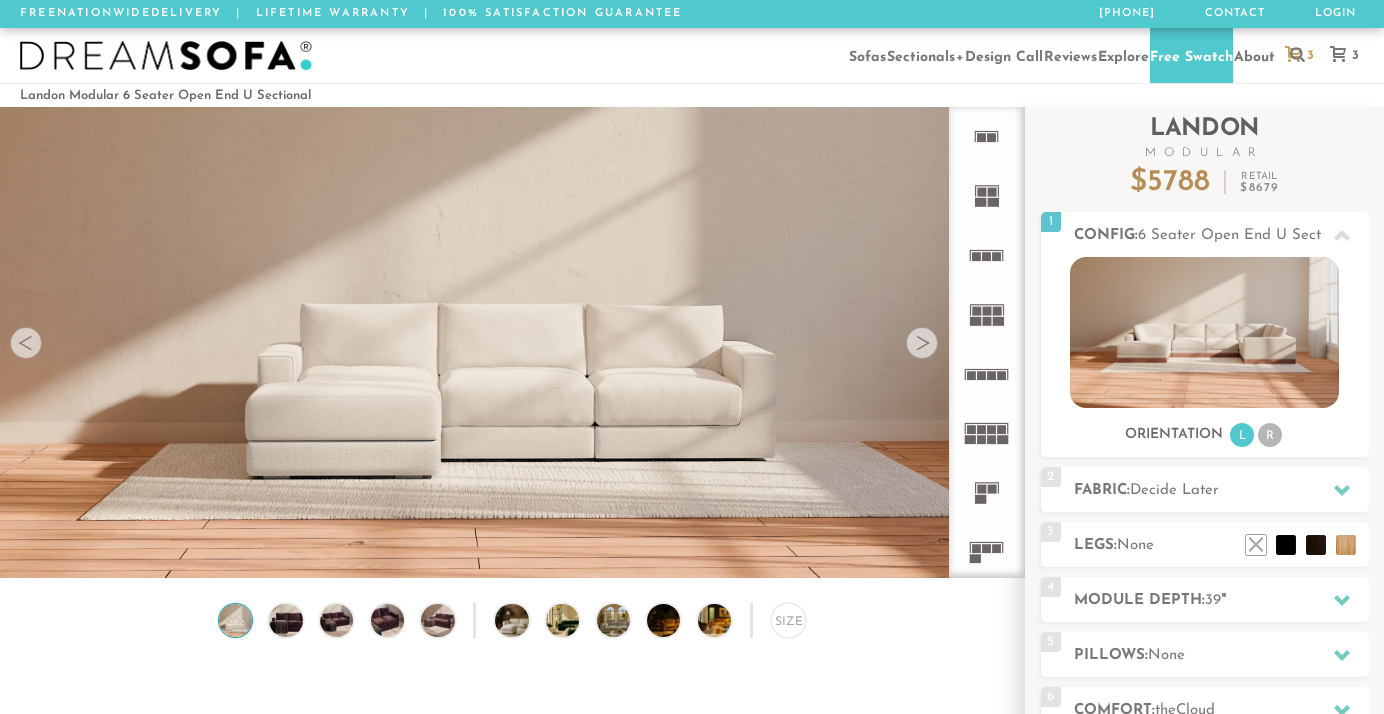 scroll, scrollTop: 0, scrollLeft: 0, axis: both 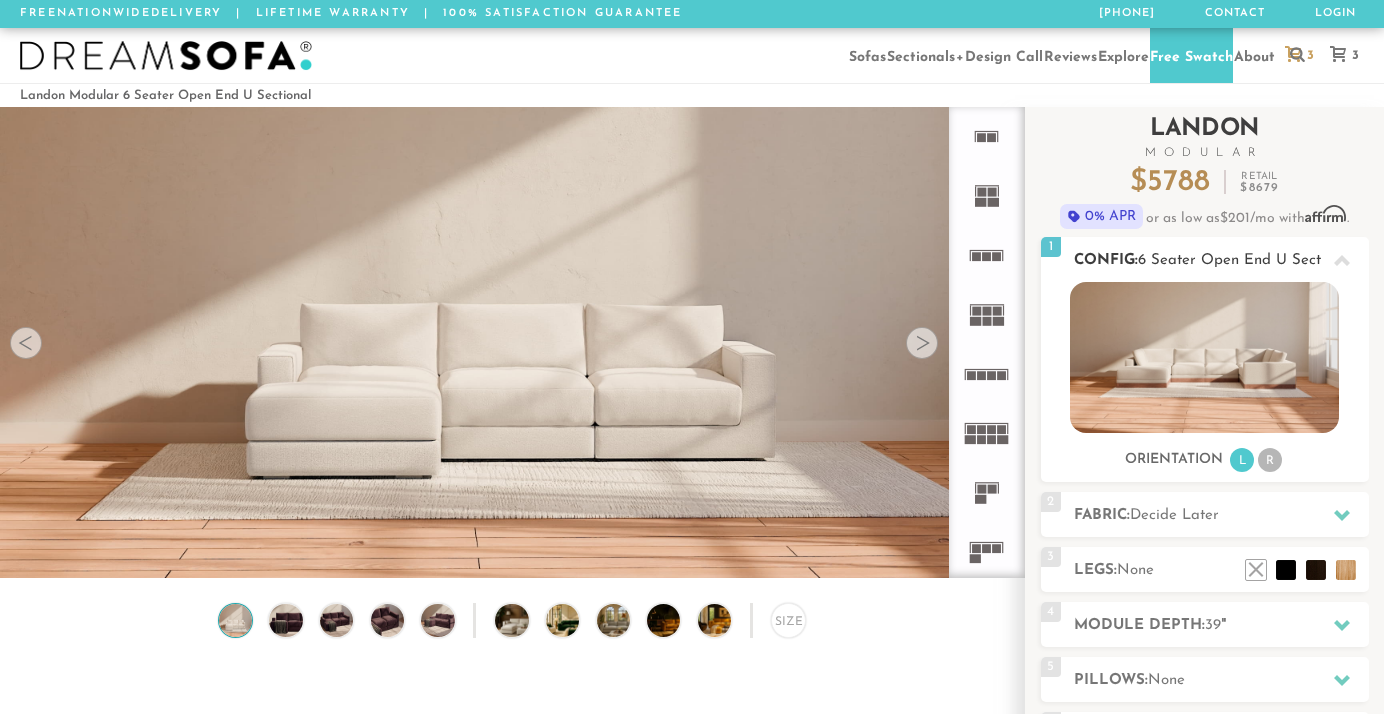 click on "R" at bounding box center (1270, 460) 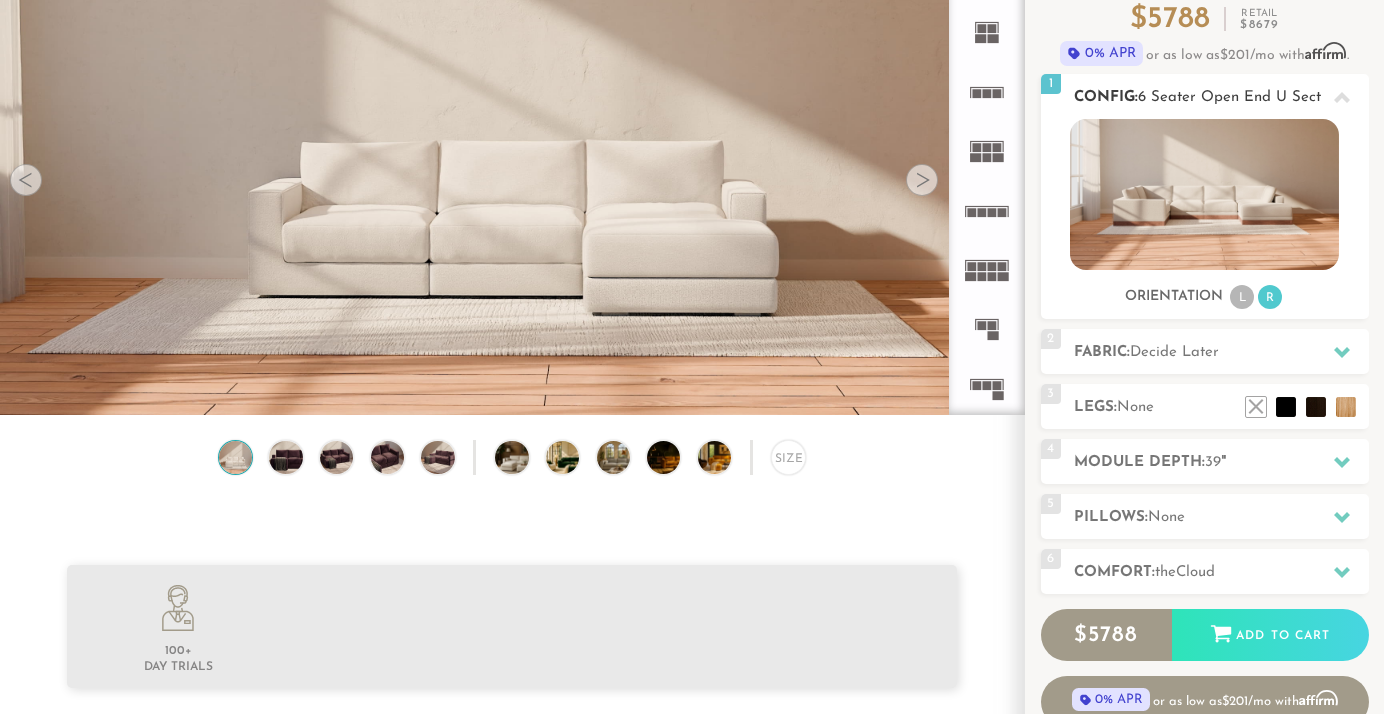 scroll, scrollTop: 172, scrollLeft: 0, axis: vertical 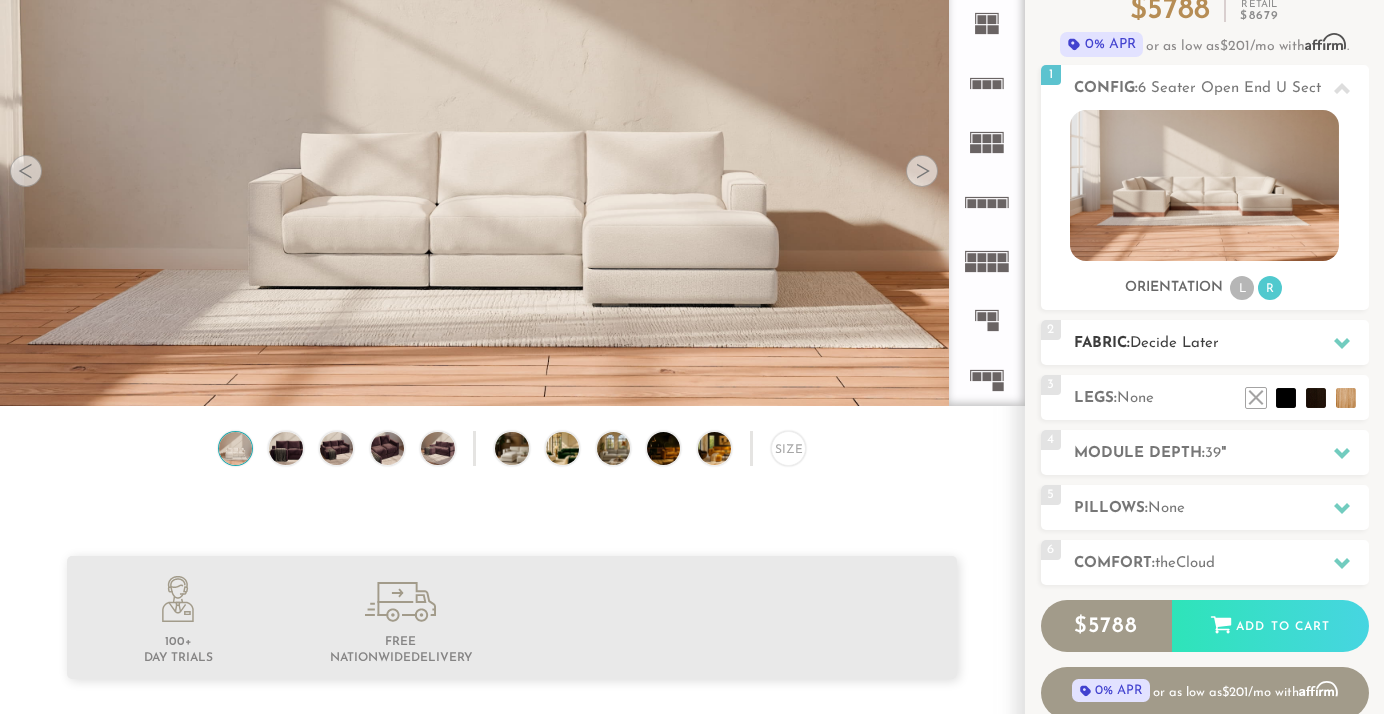 click on "Fabric:  Decide Later" at bounding box center (1221, 343) 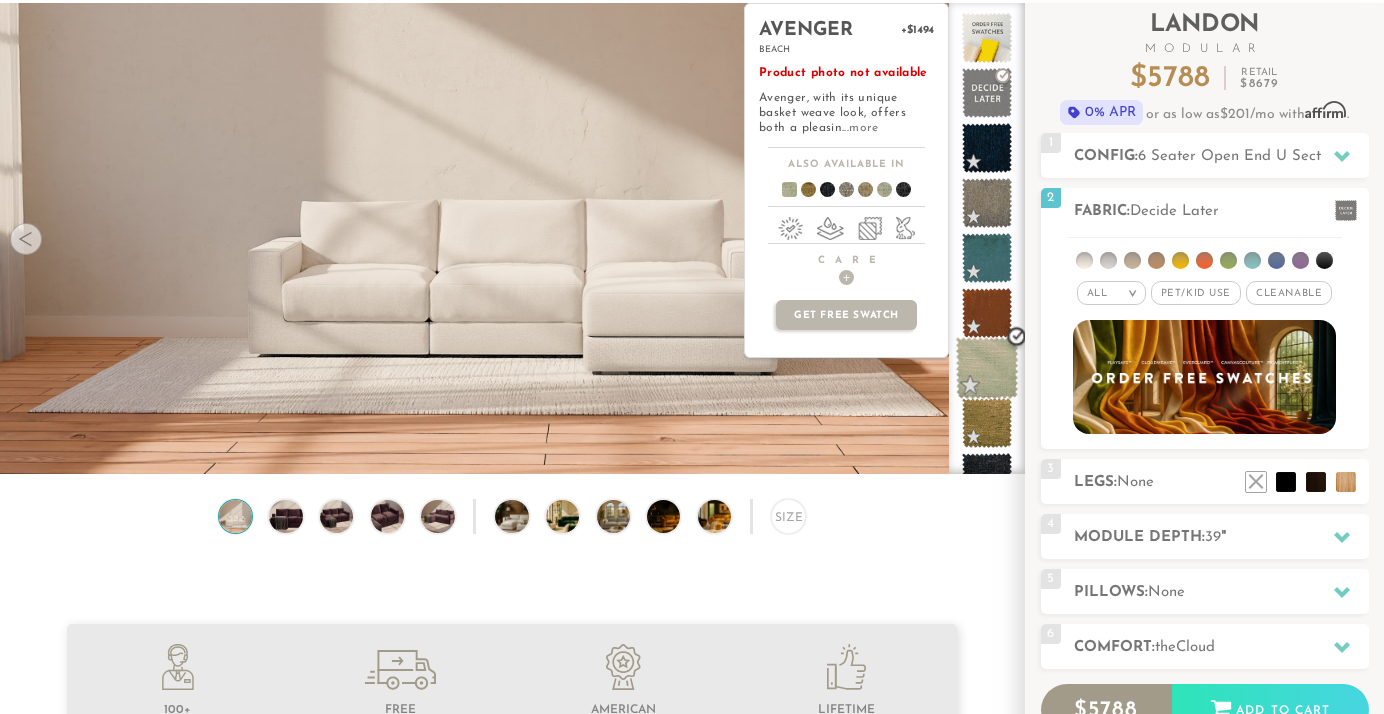 scroll, scrollTop: 98, scrollLeft: 0, axis: vertical 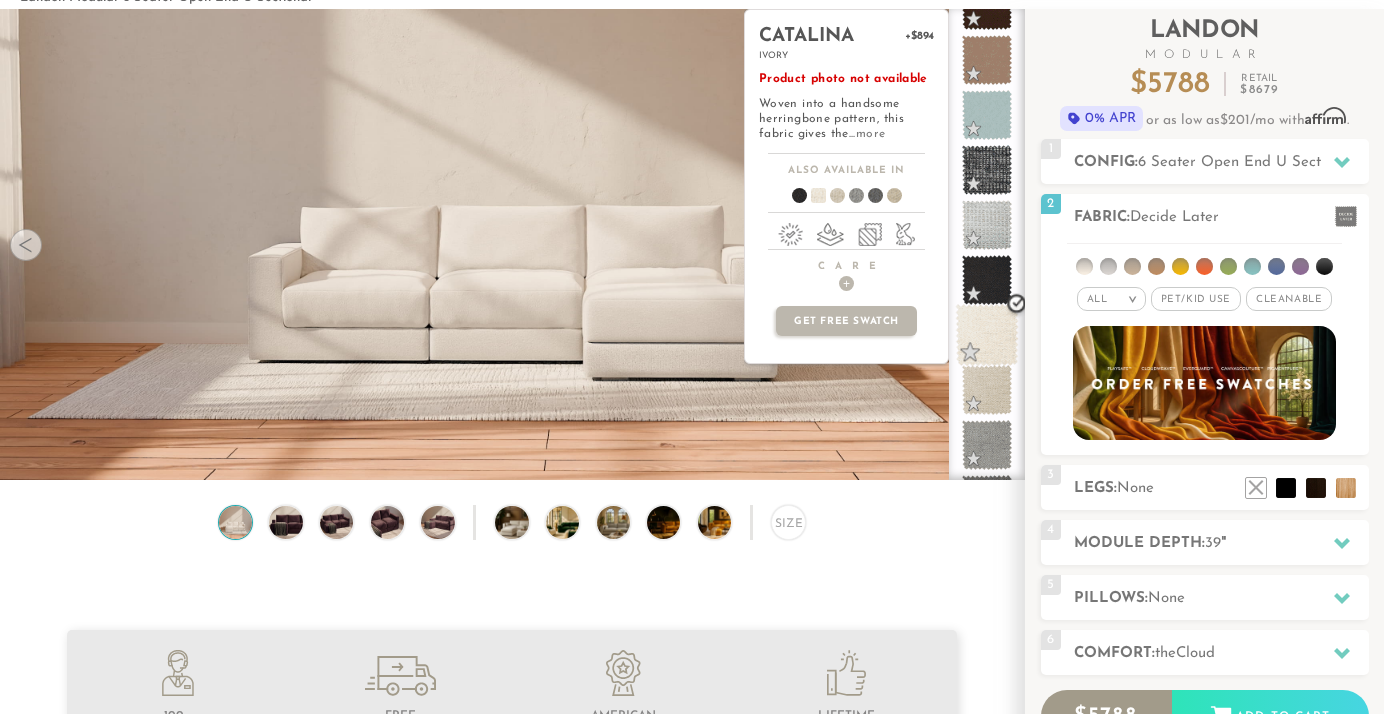 click at bounding box center [987, 335] 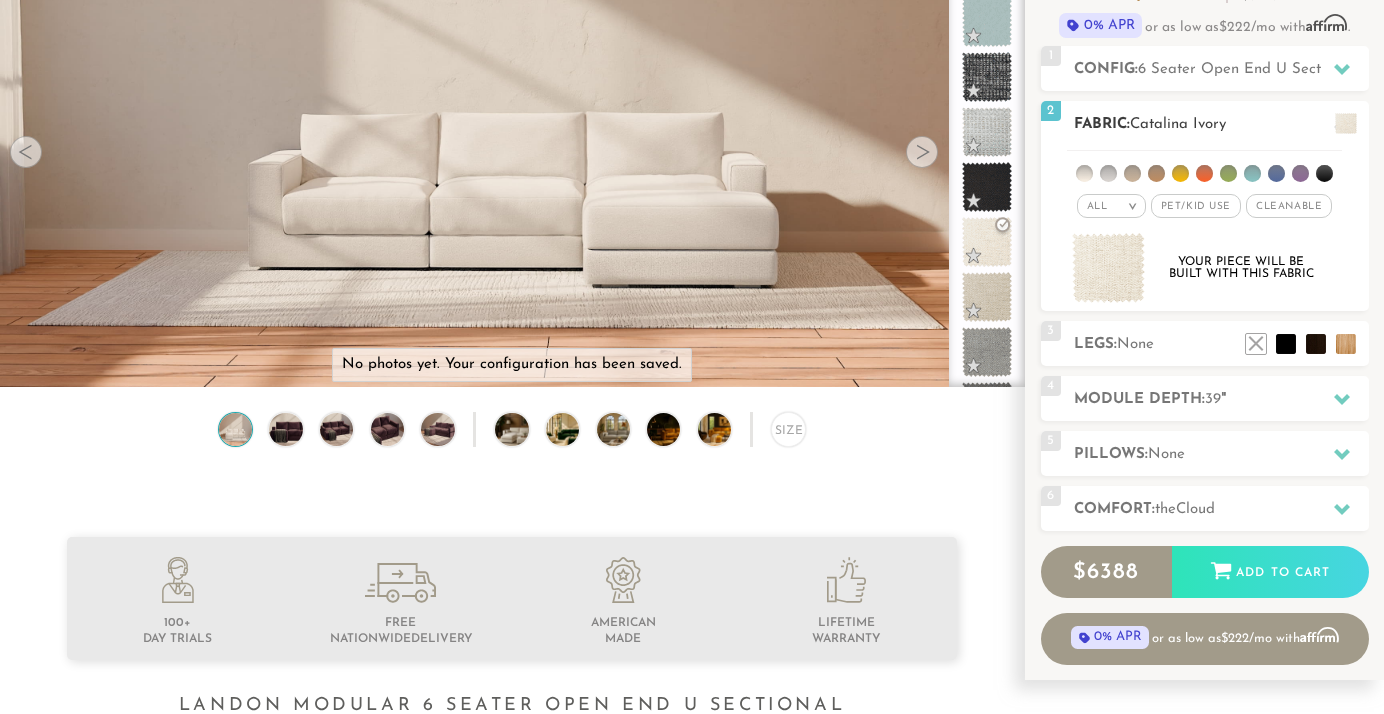 scroll, scrollTop: 204, scrollLeft: 0, axis: vertical 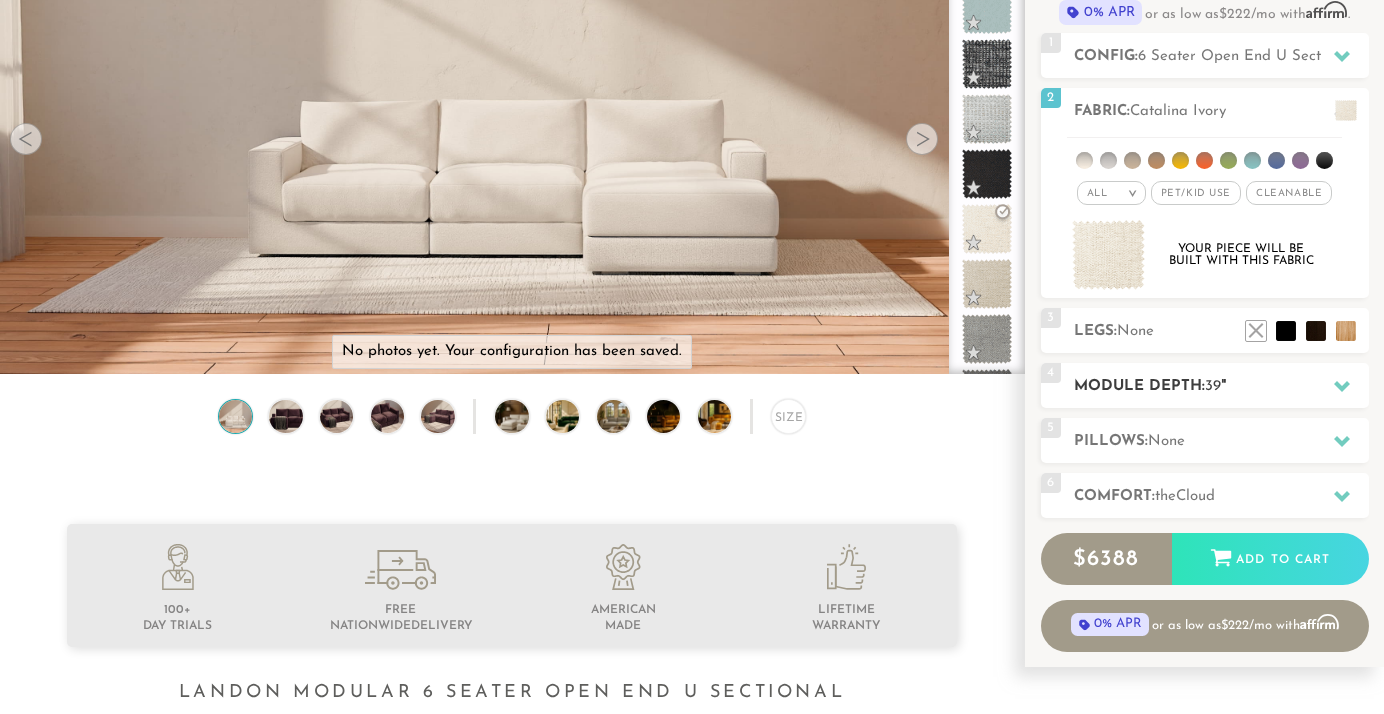 click on "Module Depth:  39 "" at bounding box center [1221, 386] 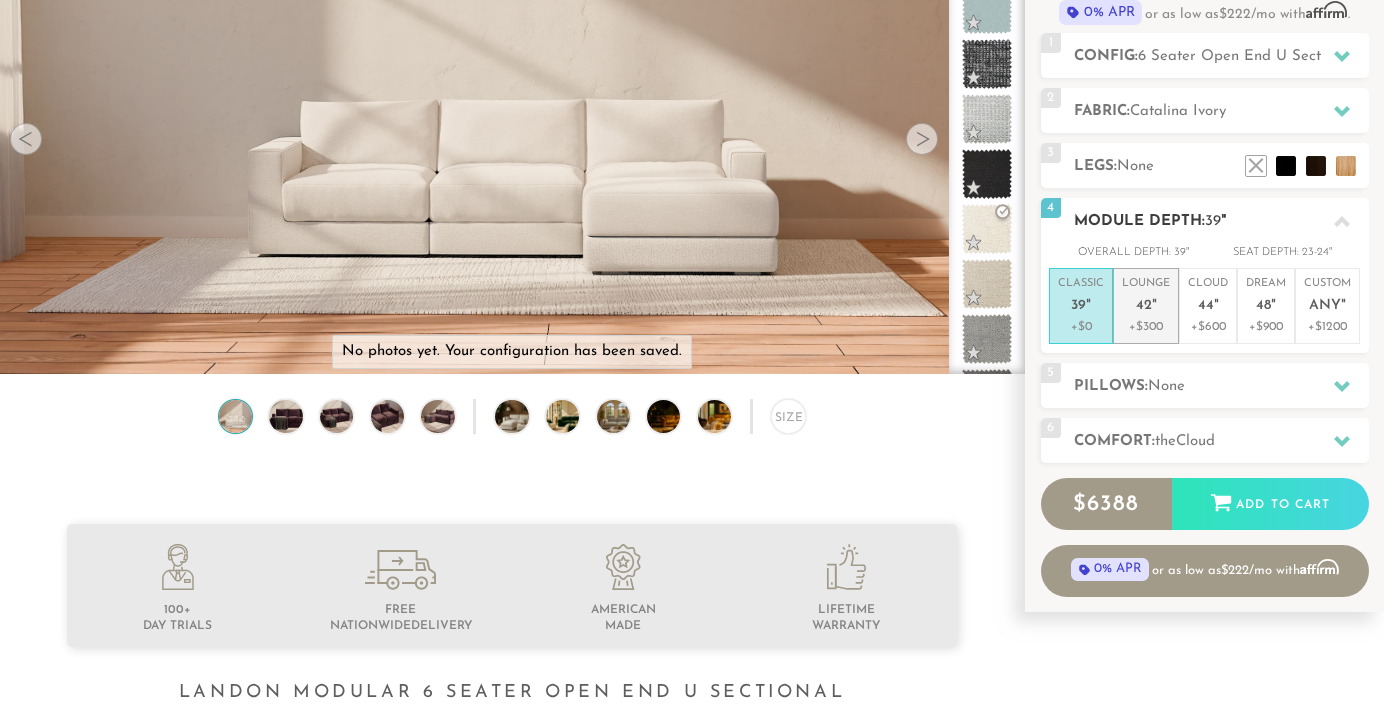 click on "42" at bounding box center [1078, 306] 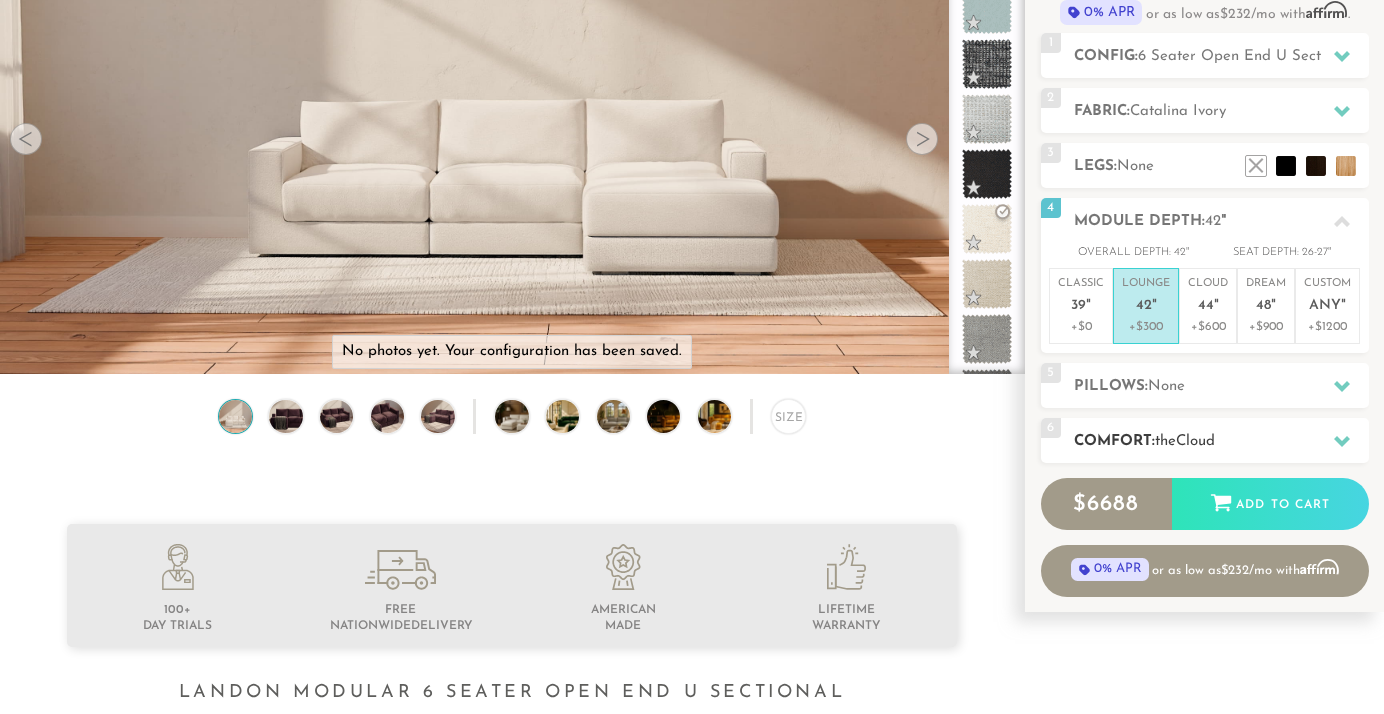 click on "Comfort:  the  Cloud" at bounding box center (1221, 441) 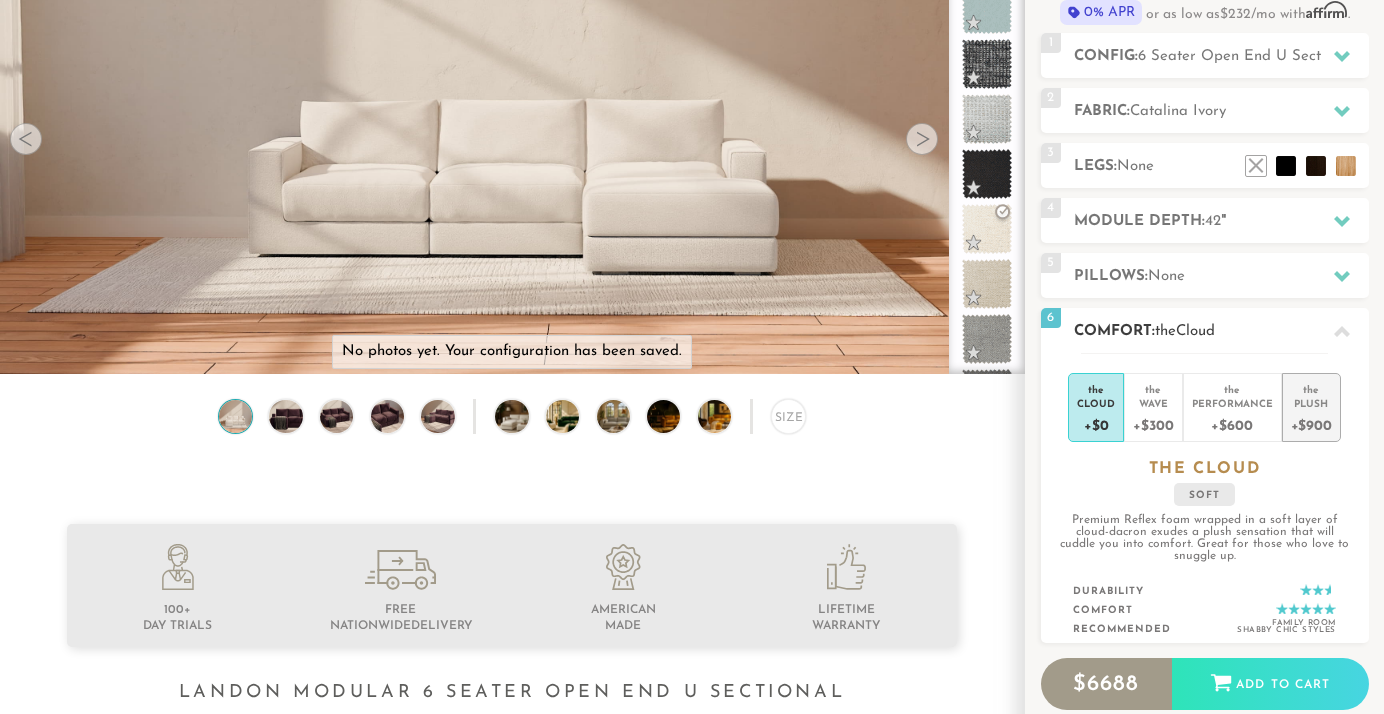 click on "the" at bounding box center (1232, 386) 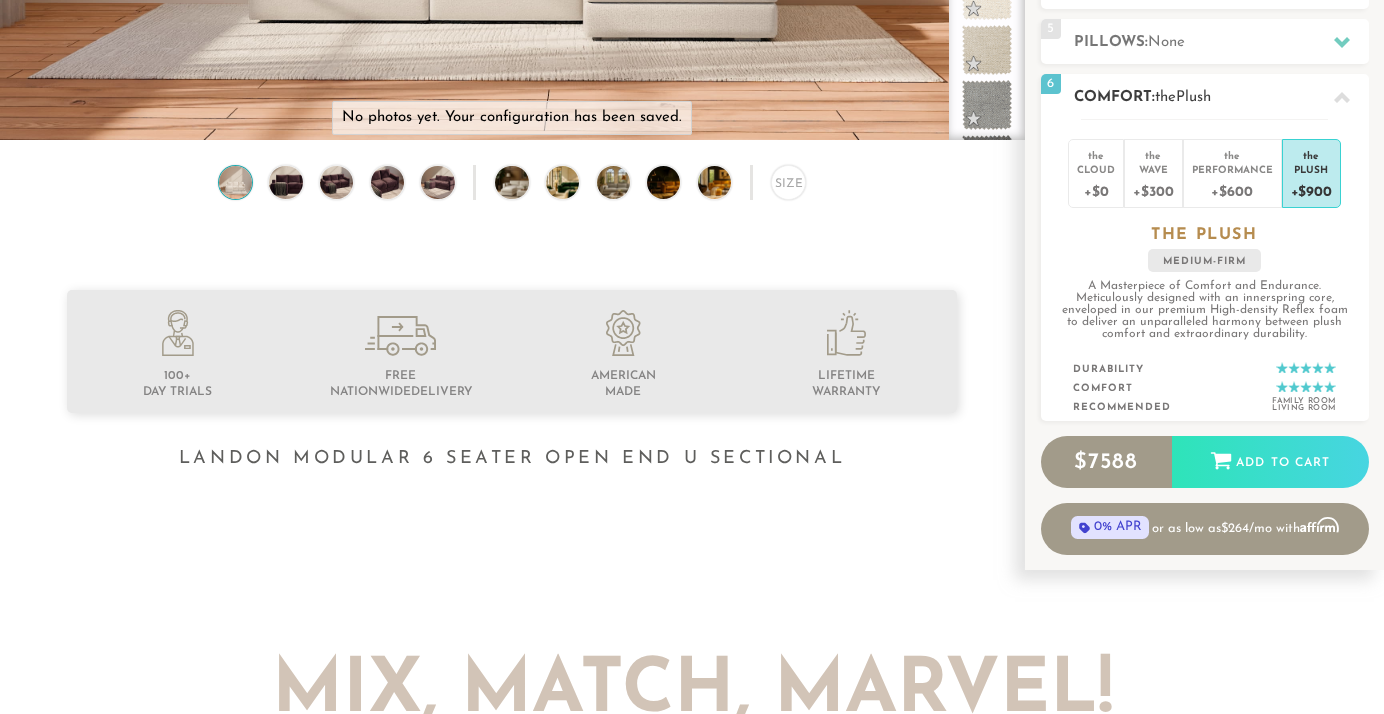 scroll, scrollTop: 515, scrollLeft: 0, axis: vertical 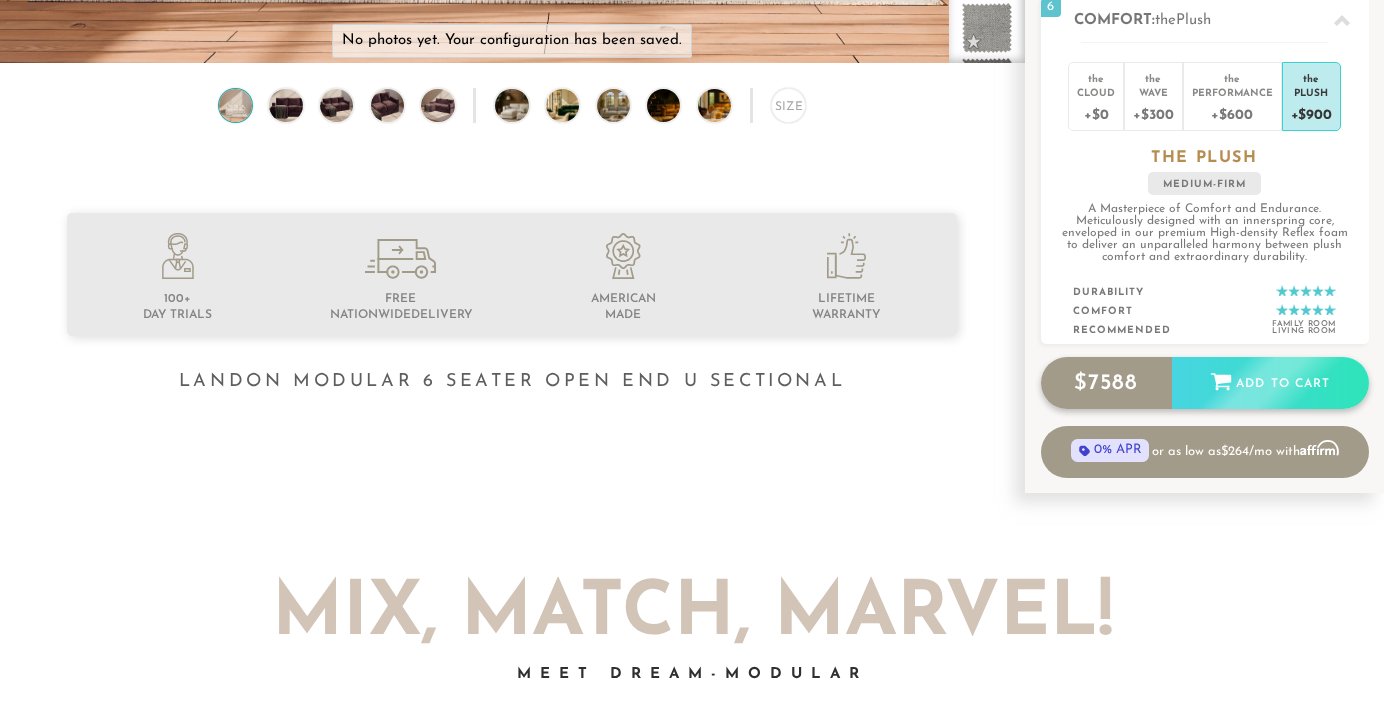 click on "Add to Cart" at bounding box center (1270, 384) 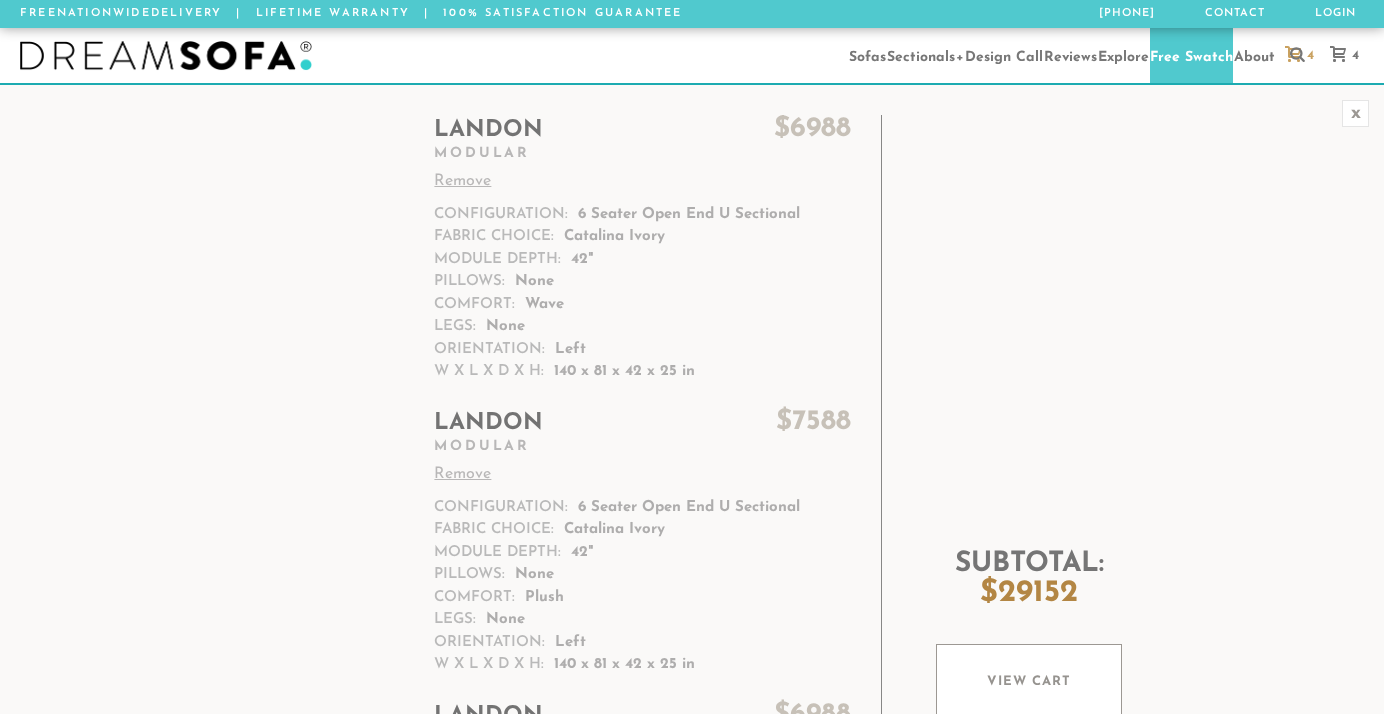 scroll, scrollTop: 0, scrollLeft: 0, axis: both 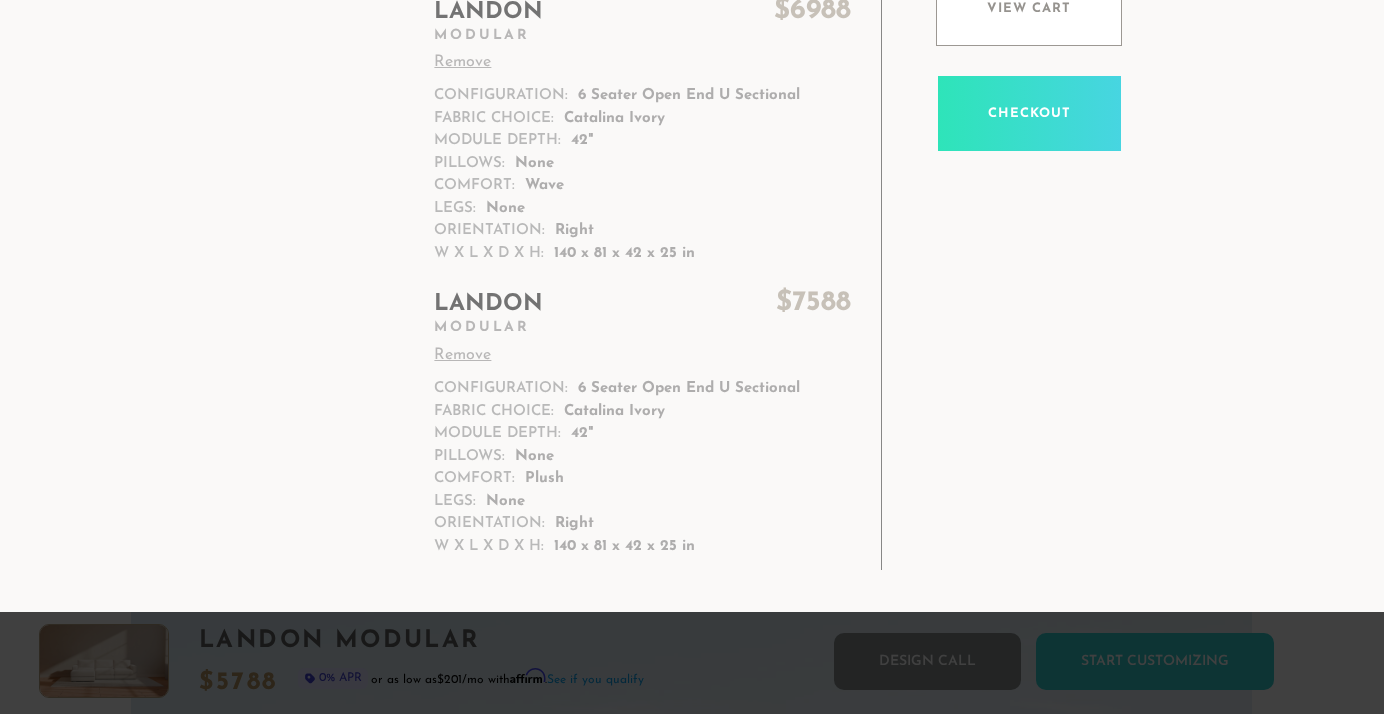 click on "[PHONE]
Free Nationwide Delivery
Lifetime Warranty
100% Satisfaction Guarantee
Free  Nationwide  Delivery  |  Lifetime Warranty  |  100% Satisfaction Guarantee
[PHONE]
Contact
Login
Sofas
Sectionals
Chairs
Beds
Reviews Sofas
Sofas" at bounding box center (692, 10028) 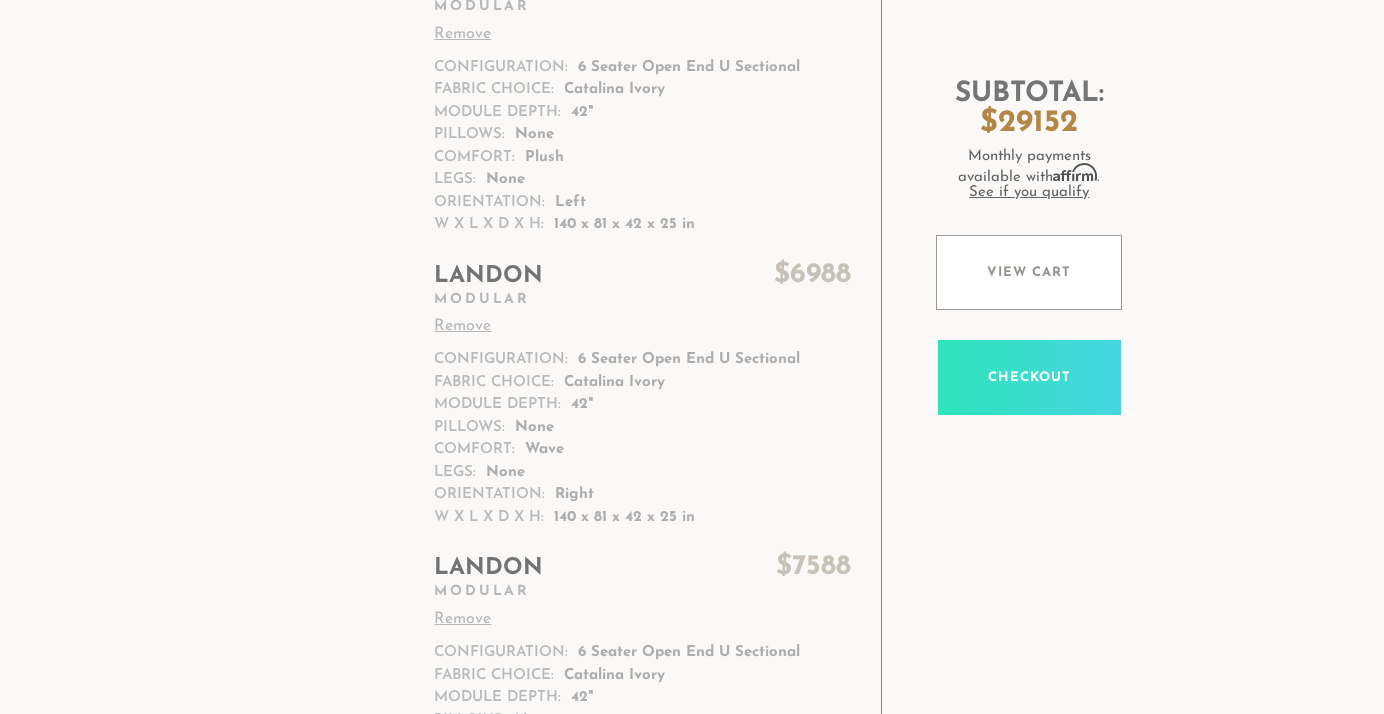 scroll, scrollTop: 0, scrollLeft: 0, axis: both 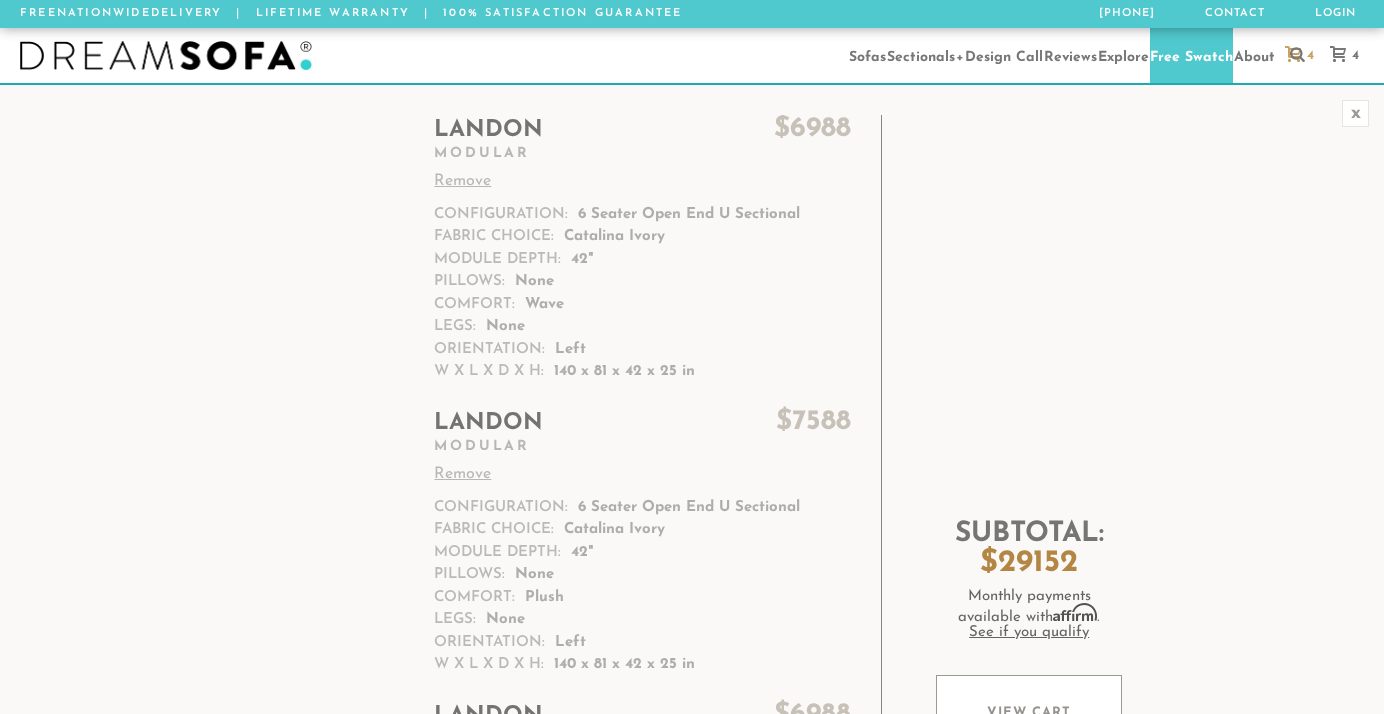 click on "Landon $ 6988" at bounding box center (642, 130) 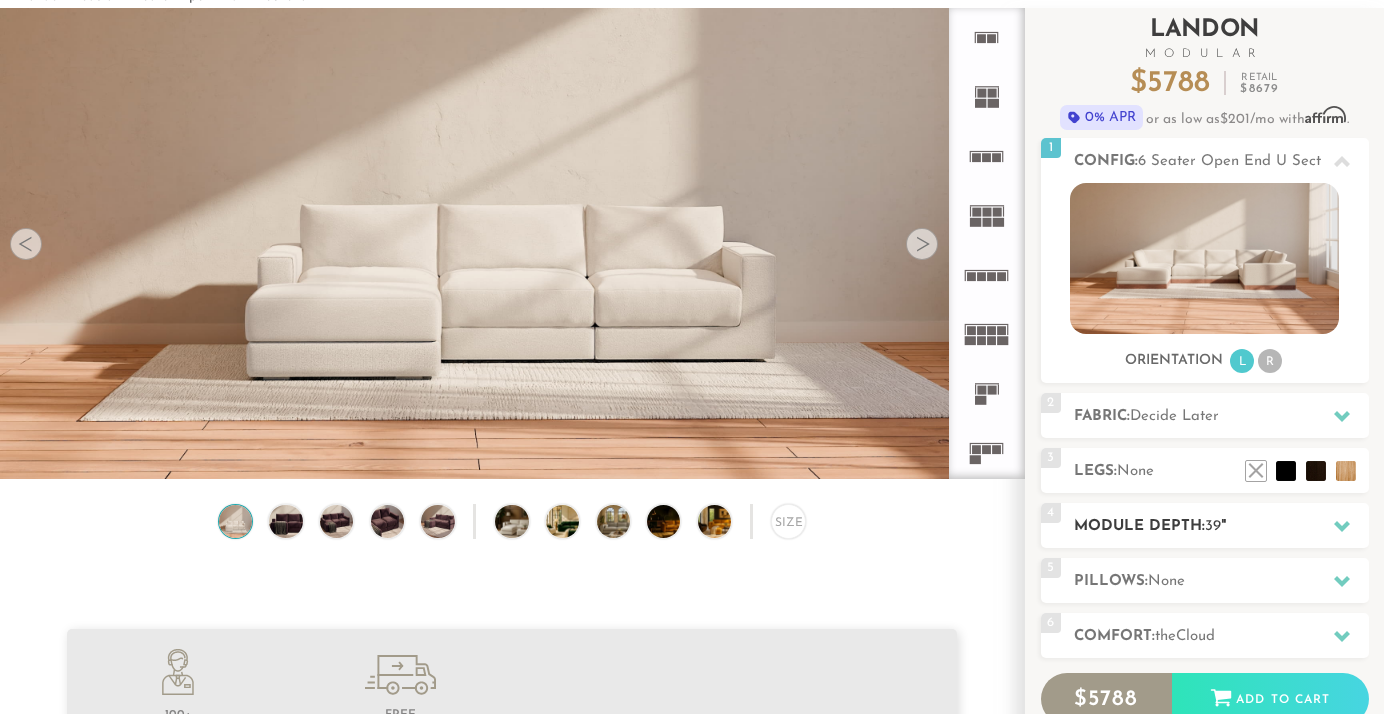 scroll, scrollTop: 228, scrollLeft: 0, axis: vertical 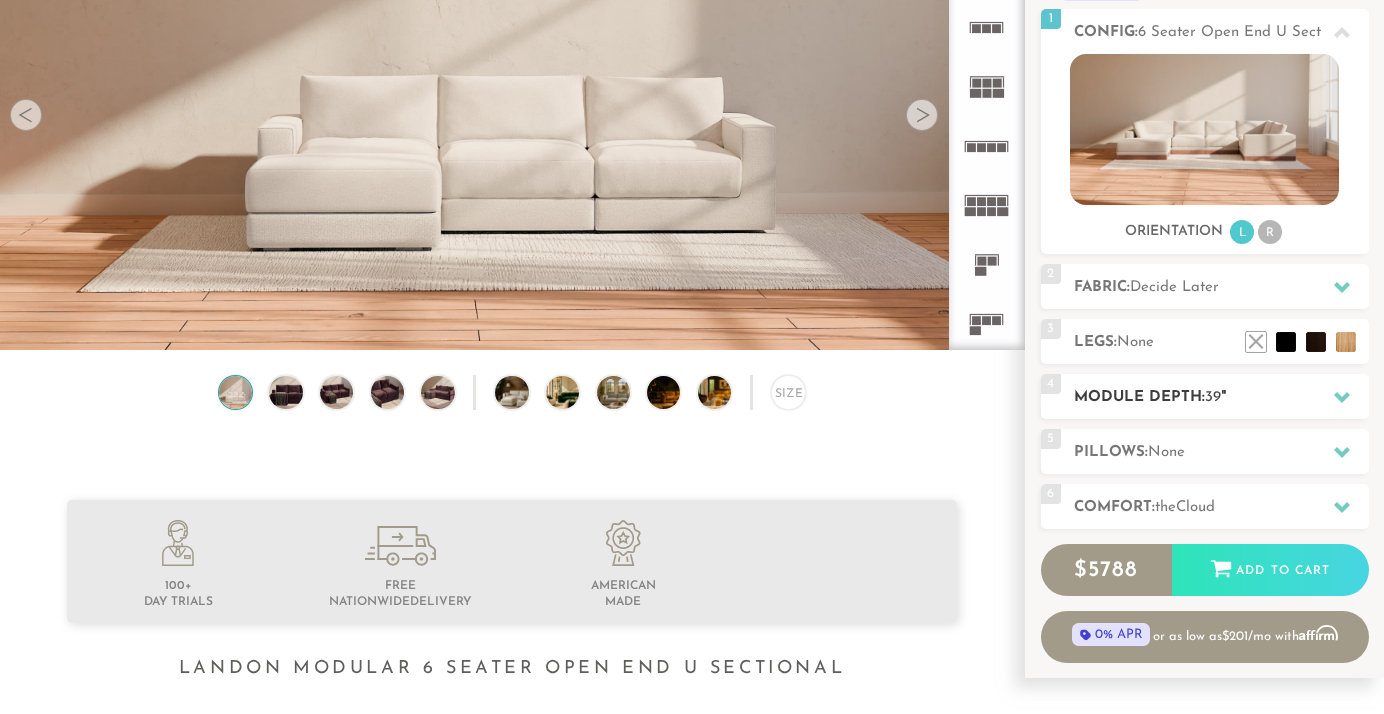 click on "Module Depth:  39 "" at bounding box center [1221, 397] 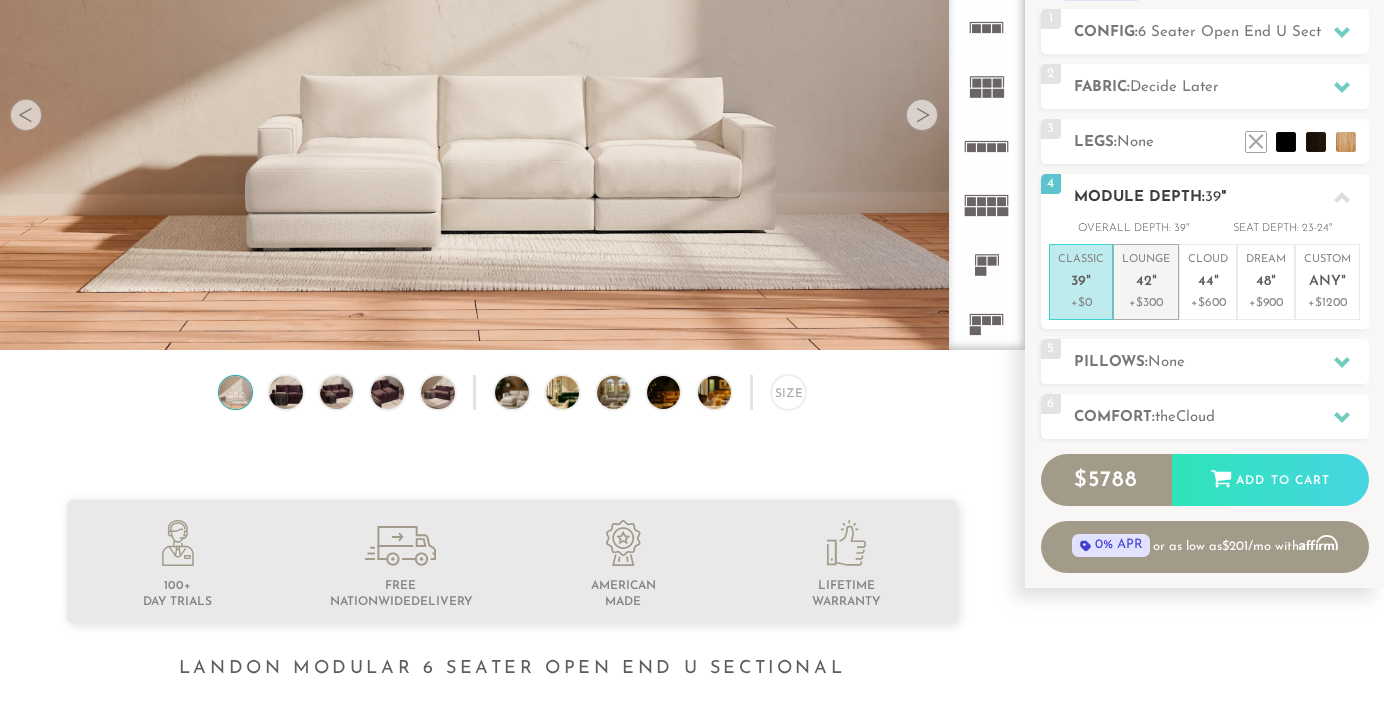 click on "+$300" at bounding box center (1081, 304) 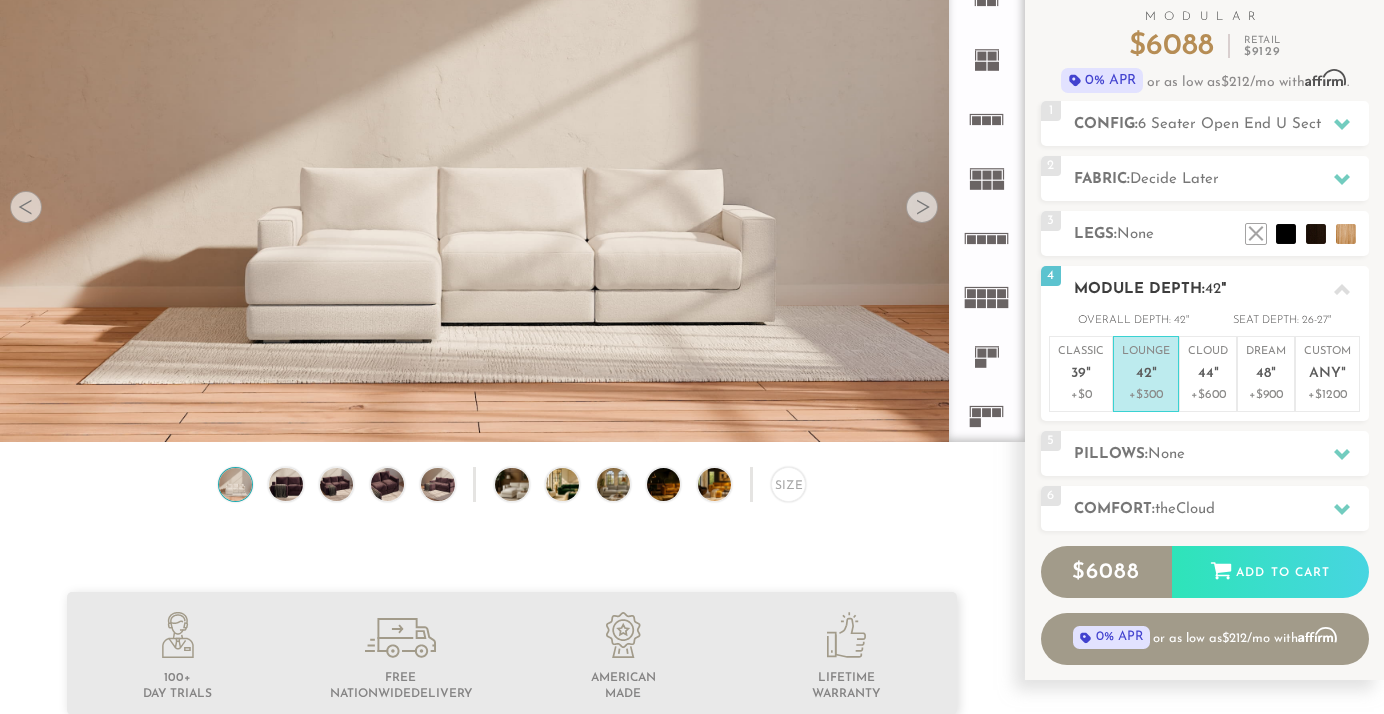 scroll, scrollTop: 0, scrollLeft: 0, axis: both 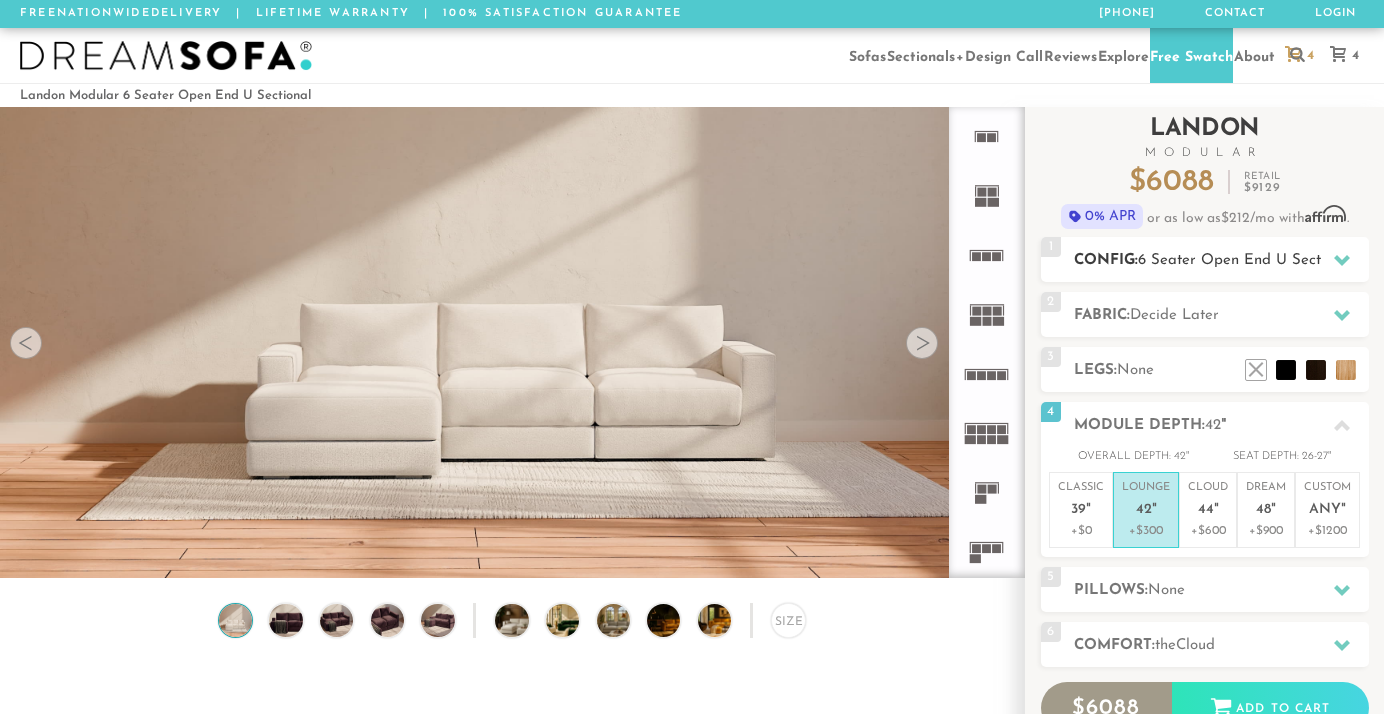 click on "6 Seater Open End U Sectional" at bounding box center (1246, 260) 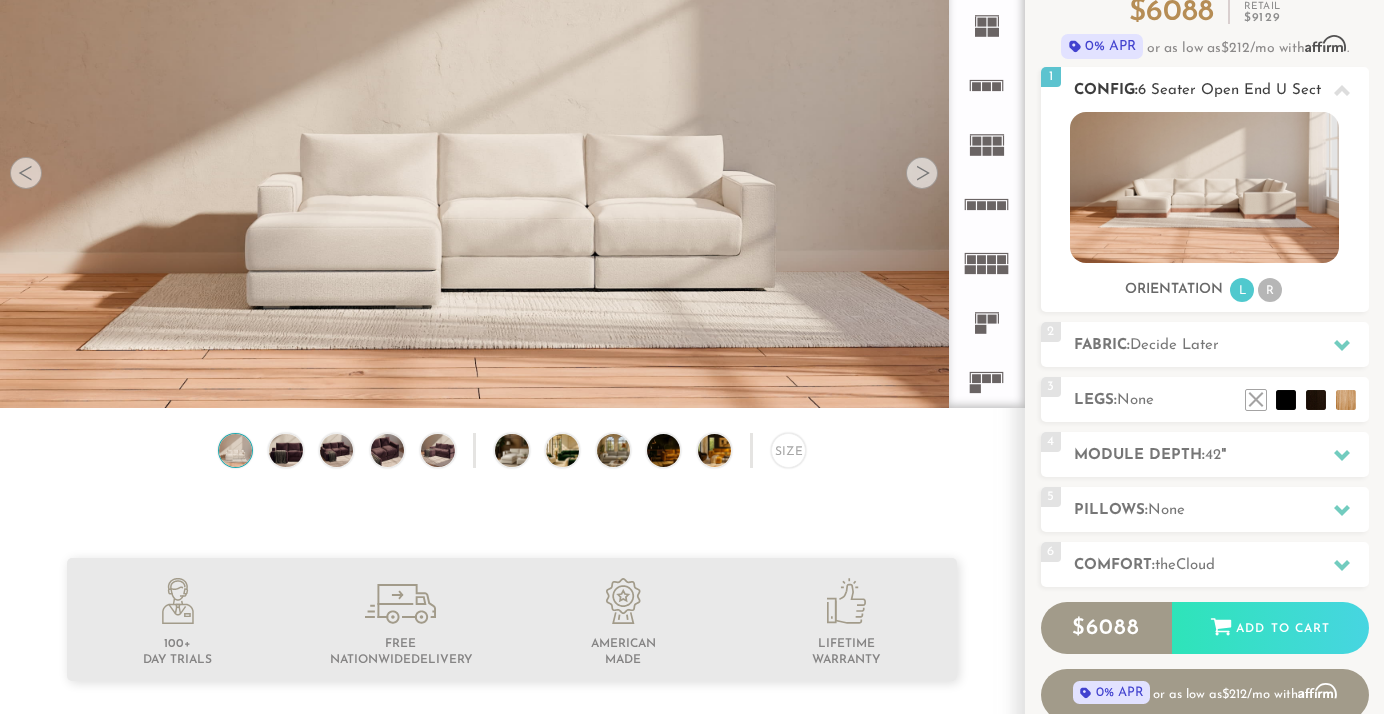 scroll, scrollTop: 275, scrollLeft: 0, axis: vertical 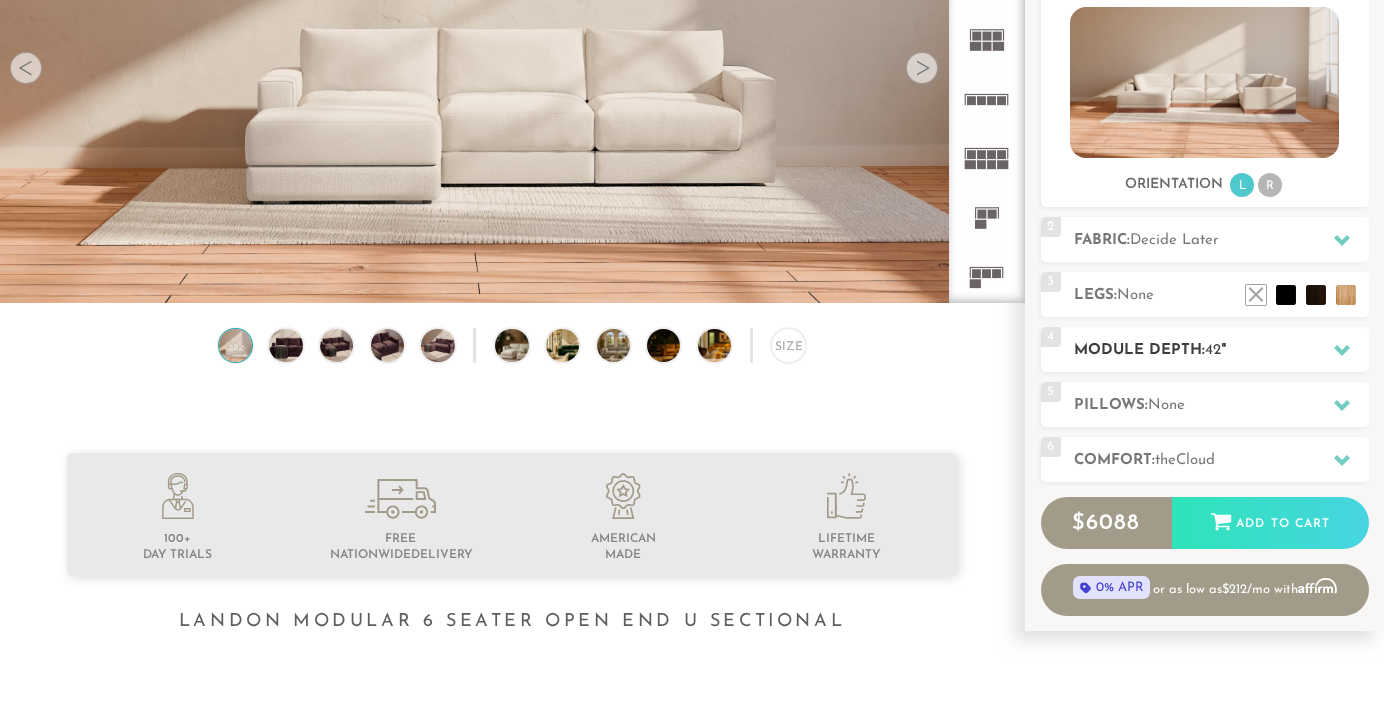 click on "Module Depth:  42 "" at bounding box center [1221, 350] 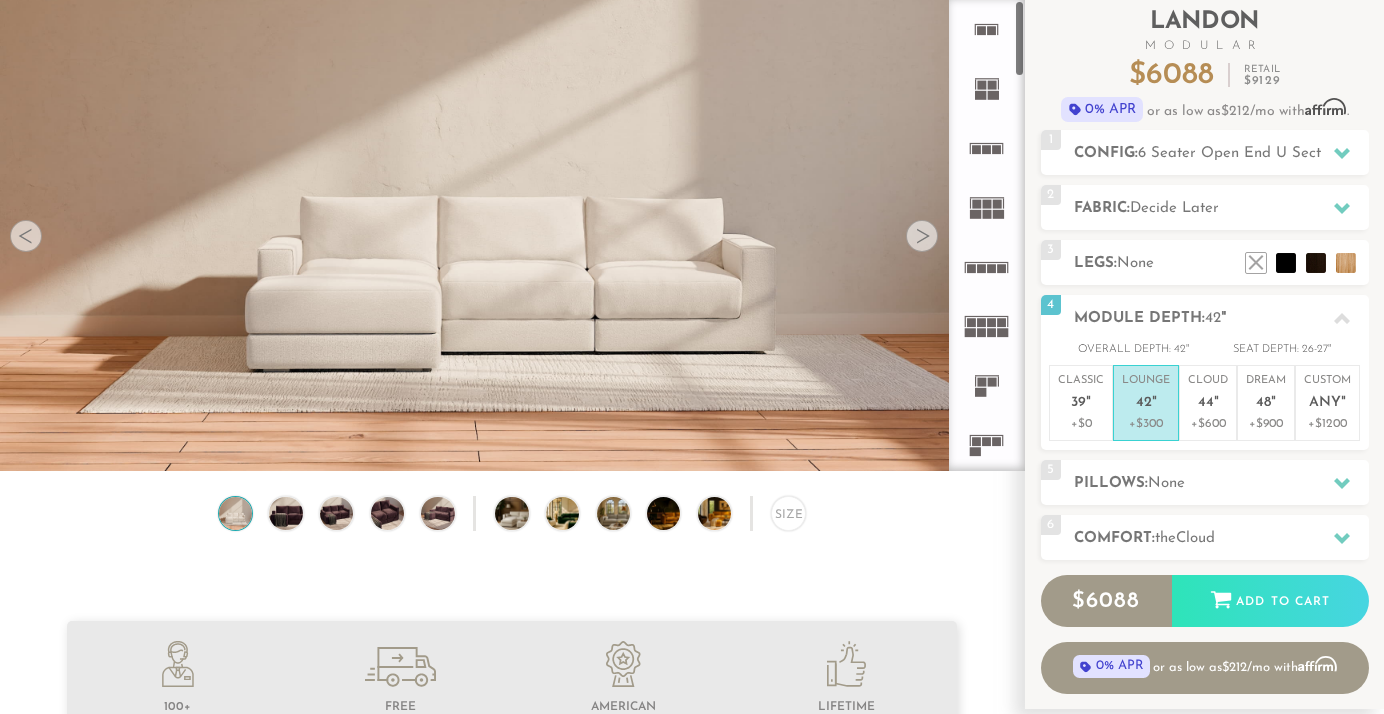 scroll, scrollTop: 102, scrollLeft: 0, axis: vertical 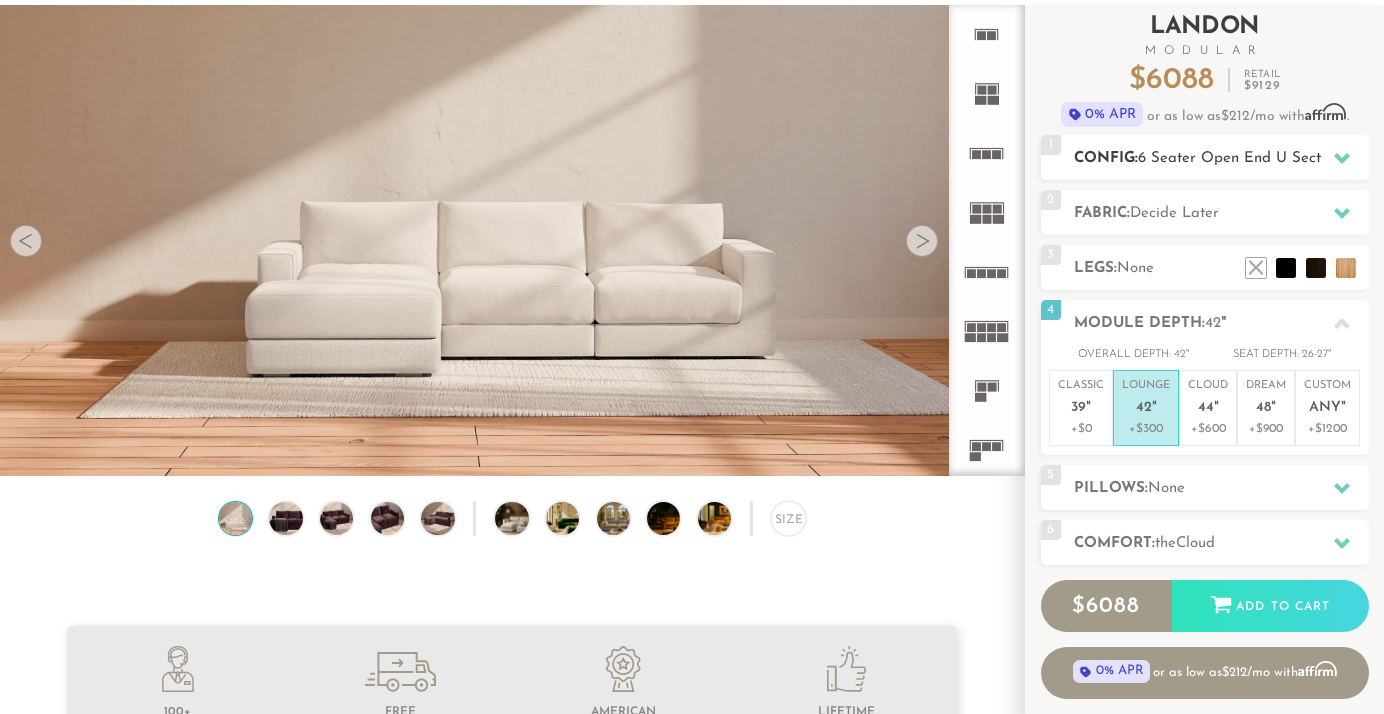 click on "6 Seater Open End U Sectional" at bounding box center (1246, 158) 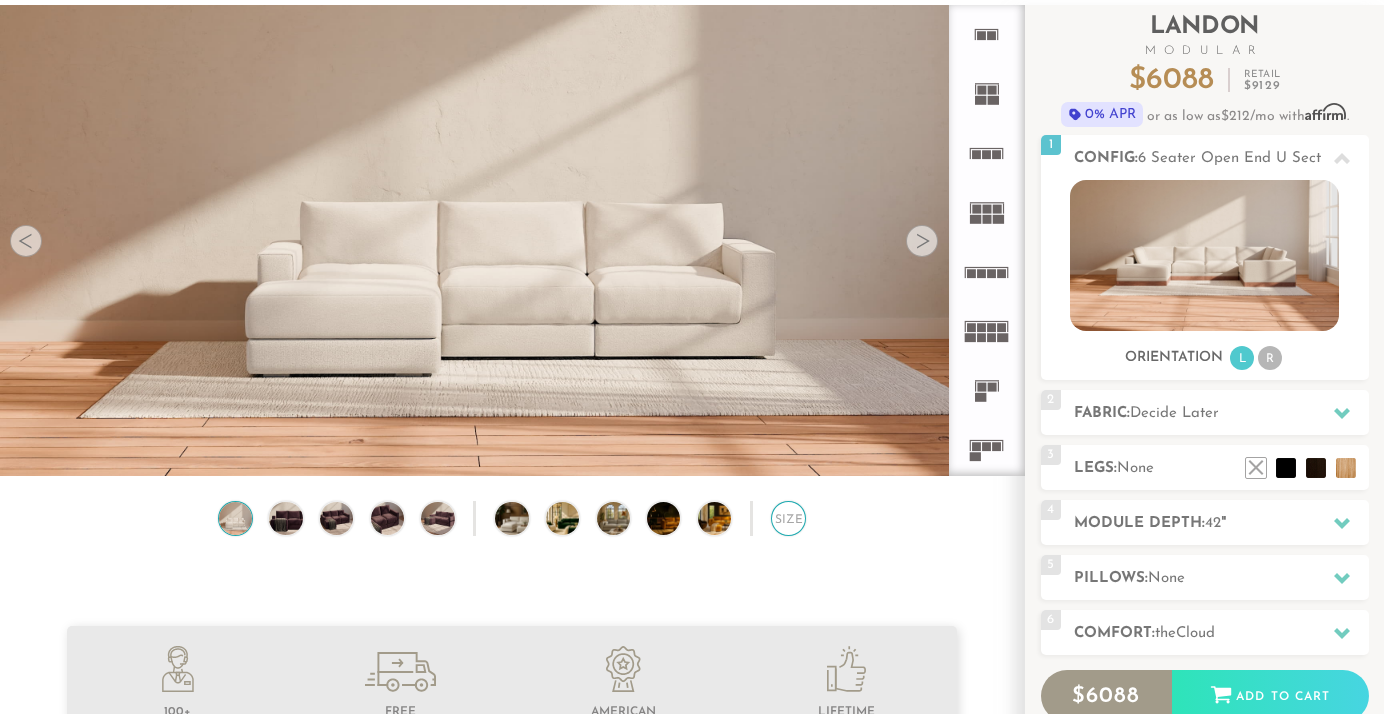click on "Size" at bounding box center [788, 518] 